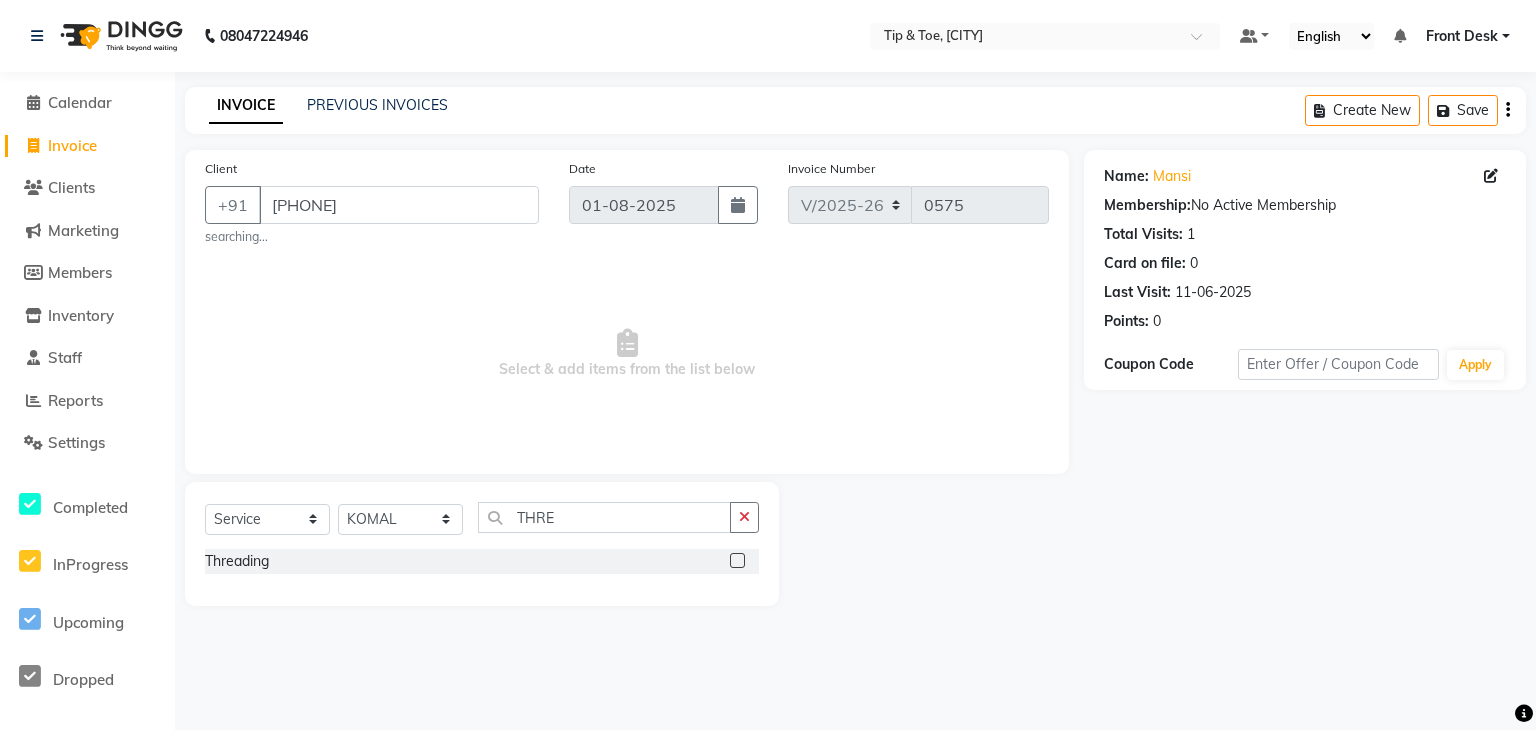 select on "5835" 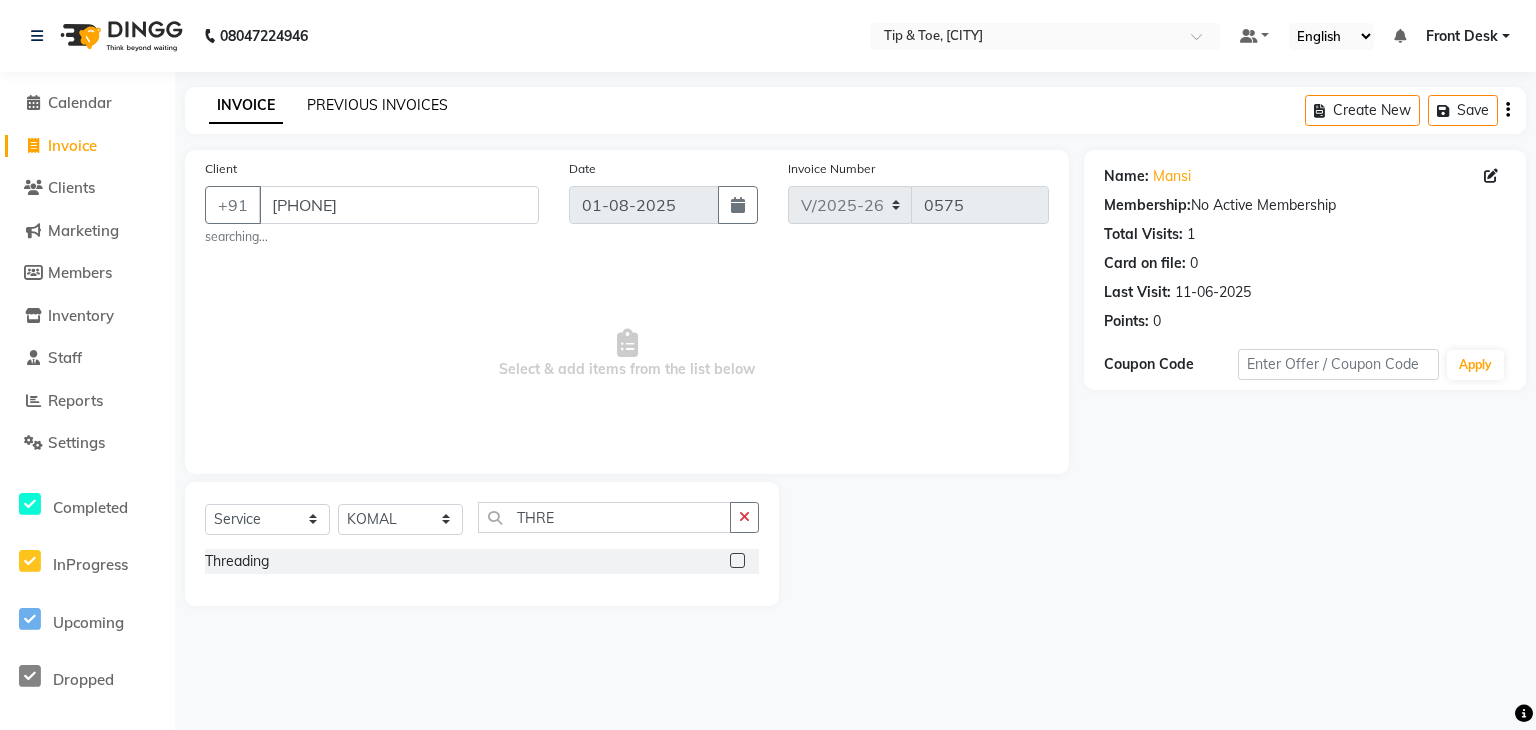 click on "PREVIOUS INVOICES" 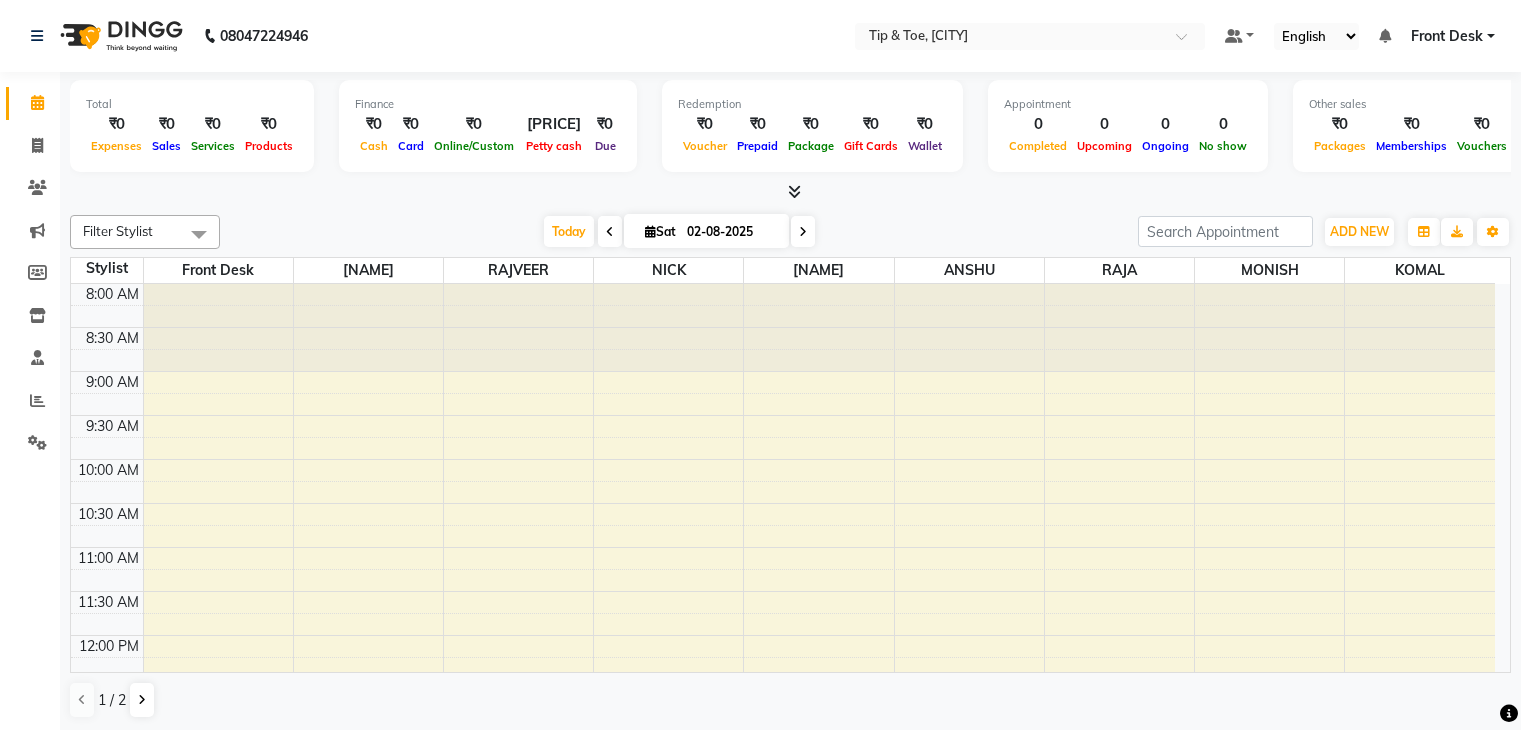 scroll, scrollTop: 0, scrollLeft: 0, axis: both 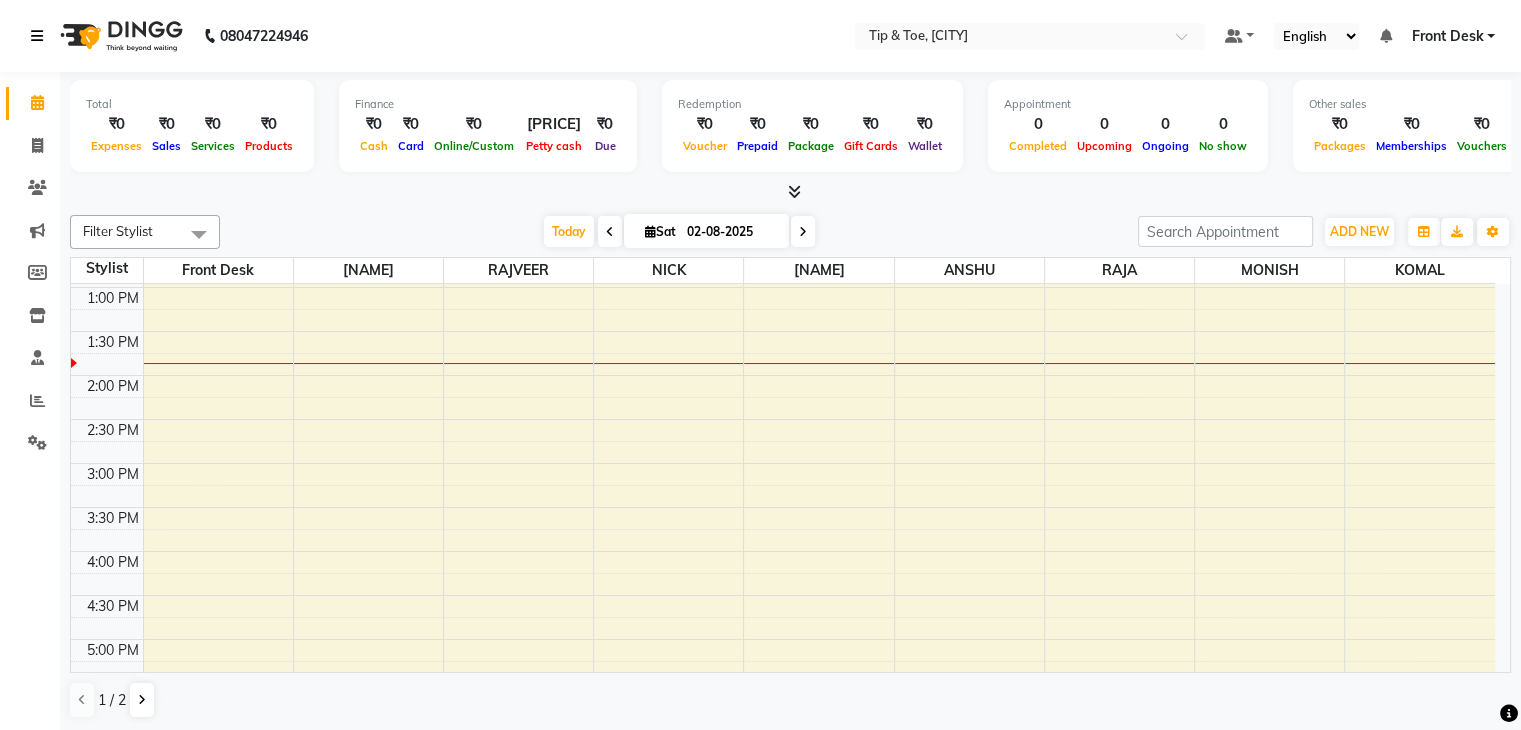 click at bounding box center (37, 36) 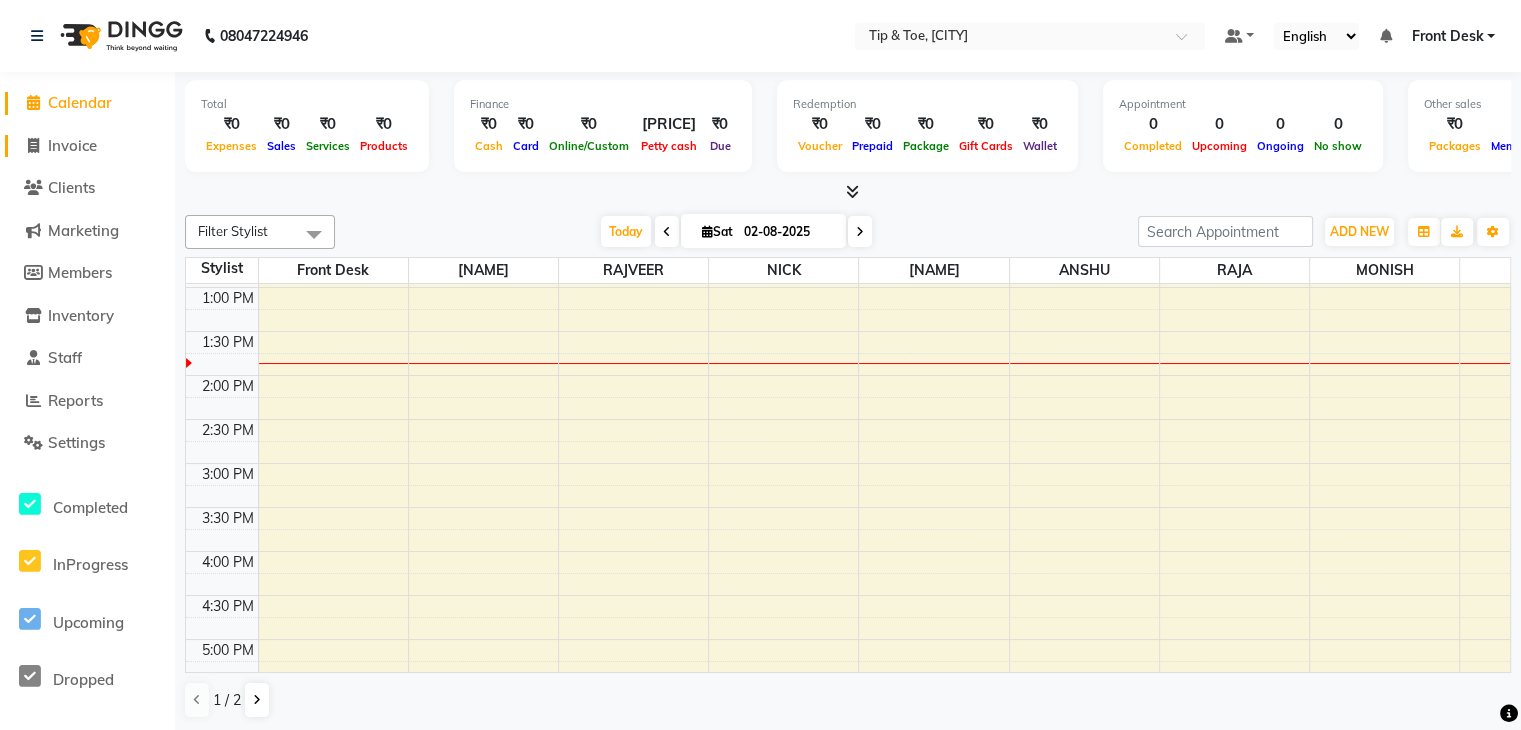 click on "Invoice" 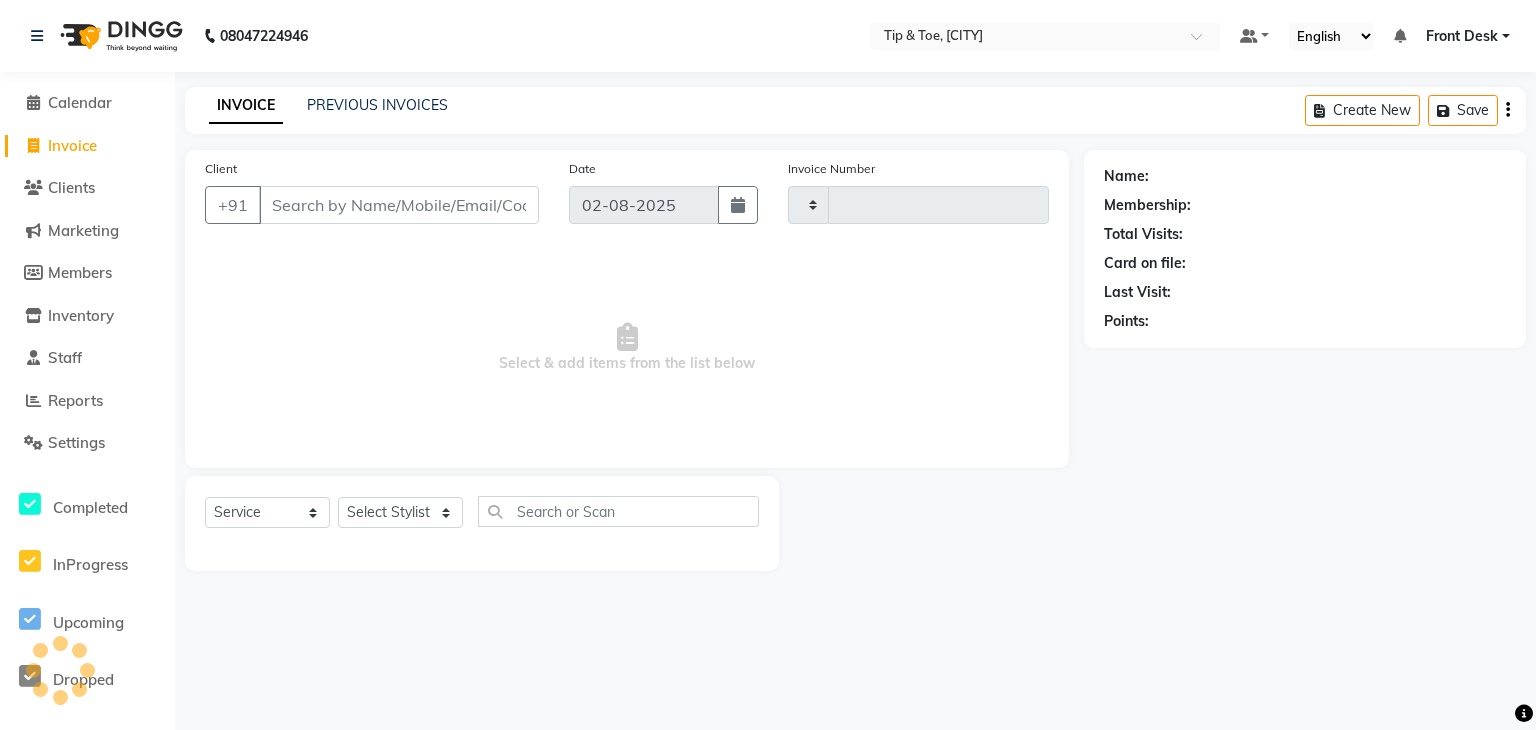 type on "0576" 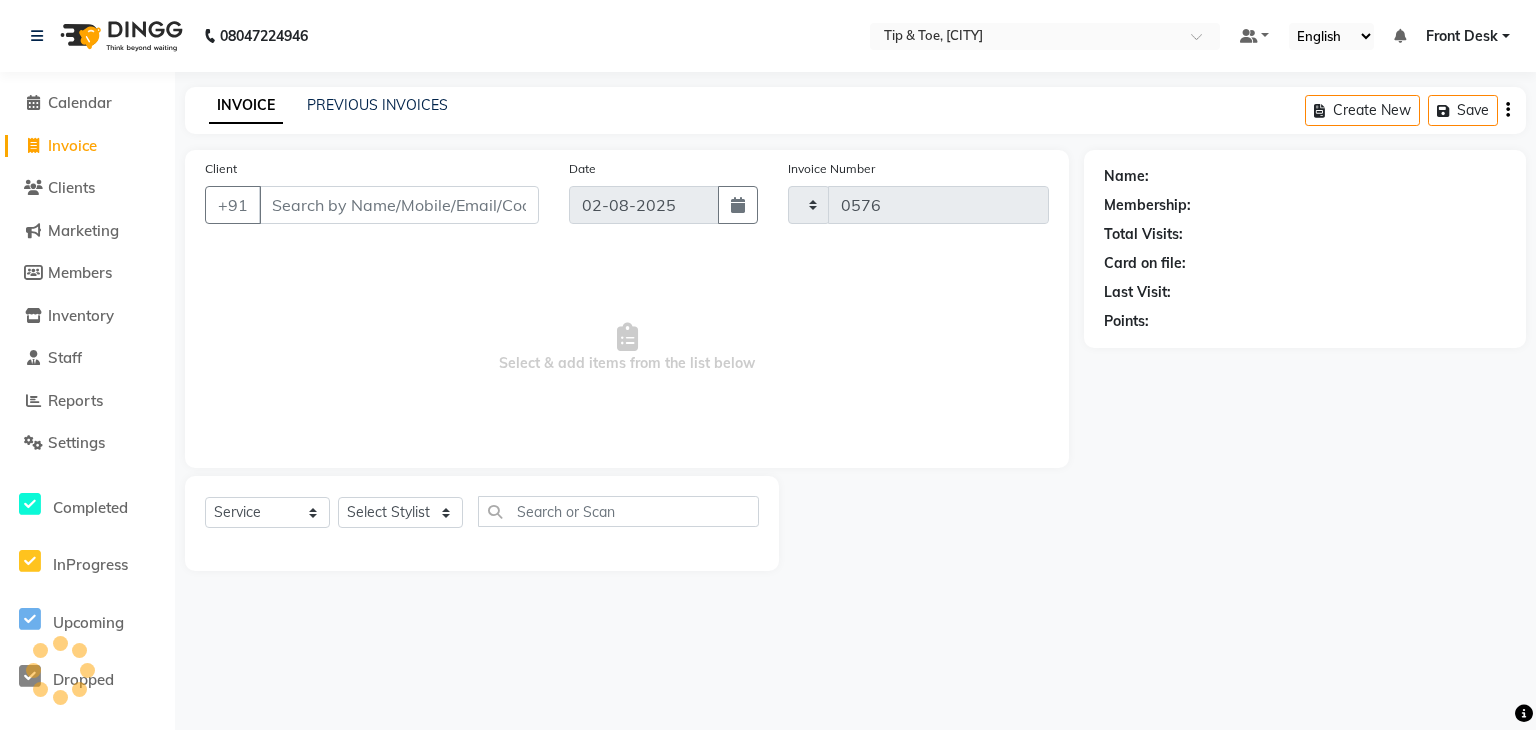 select on "5835" 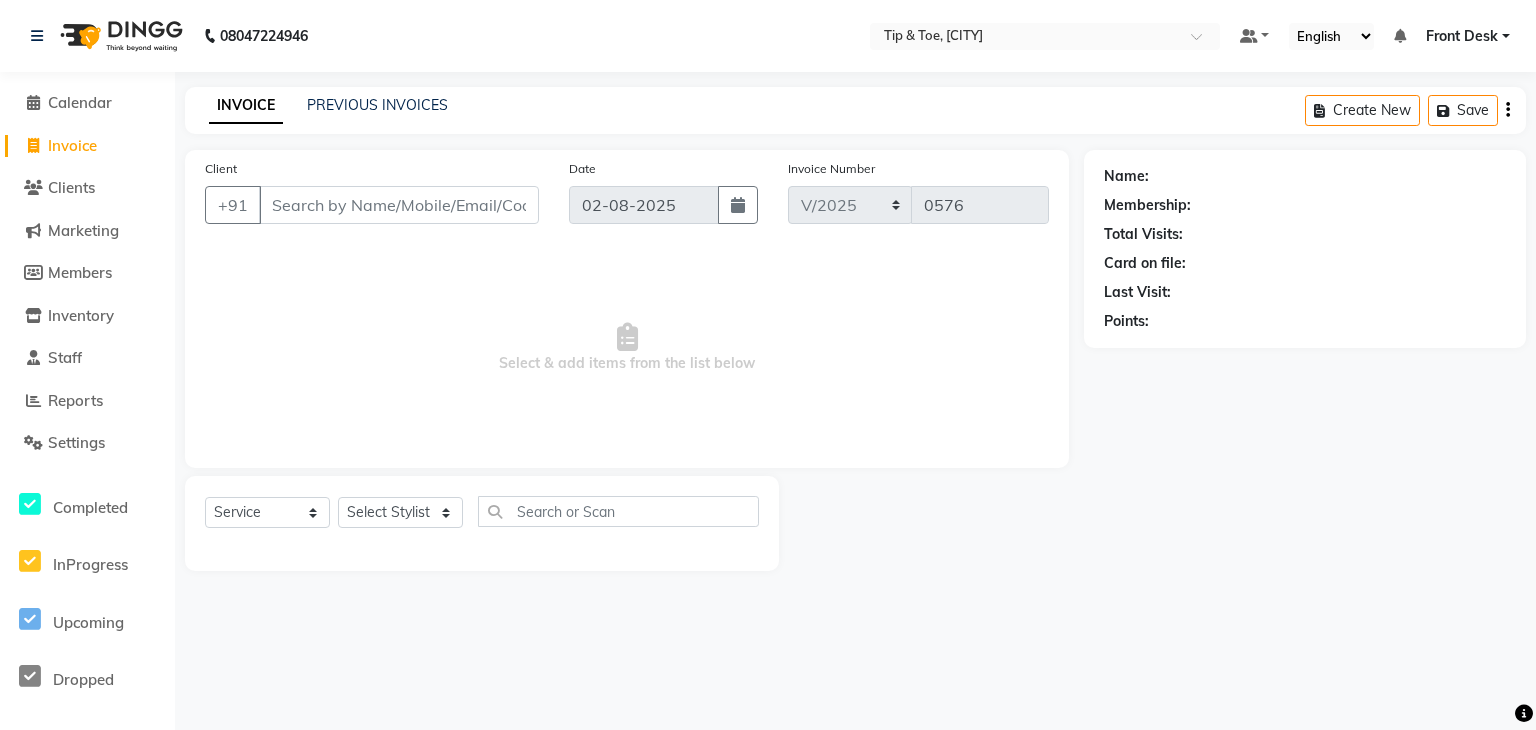 click on "Client" at bounding box center (399, 205) 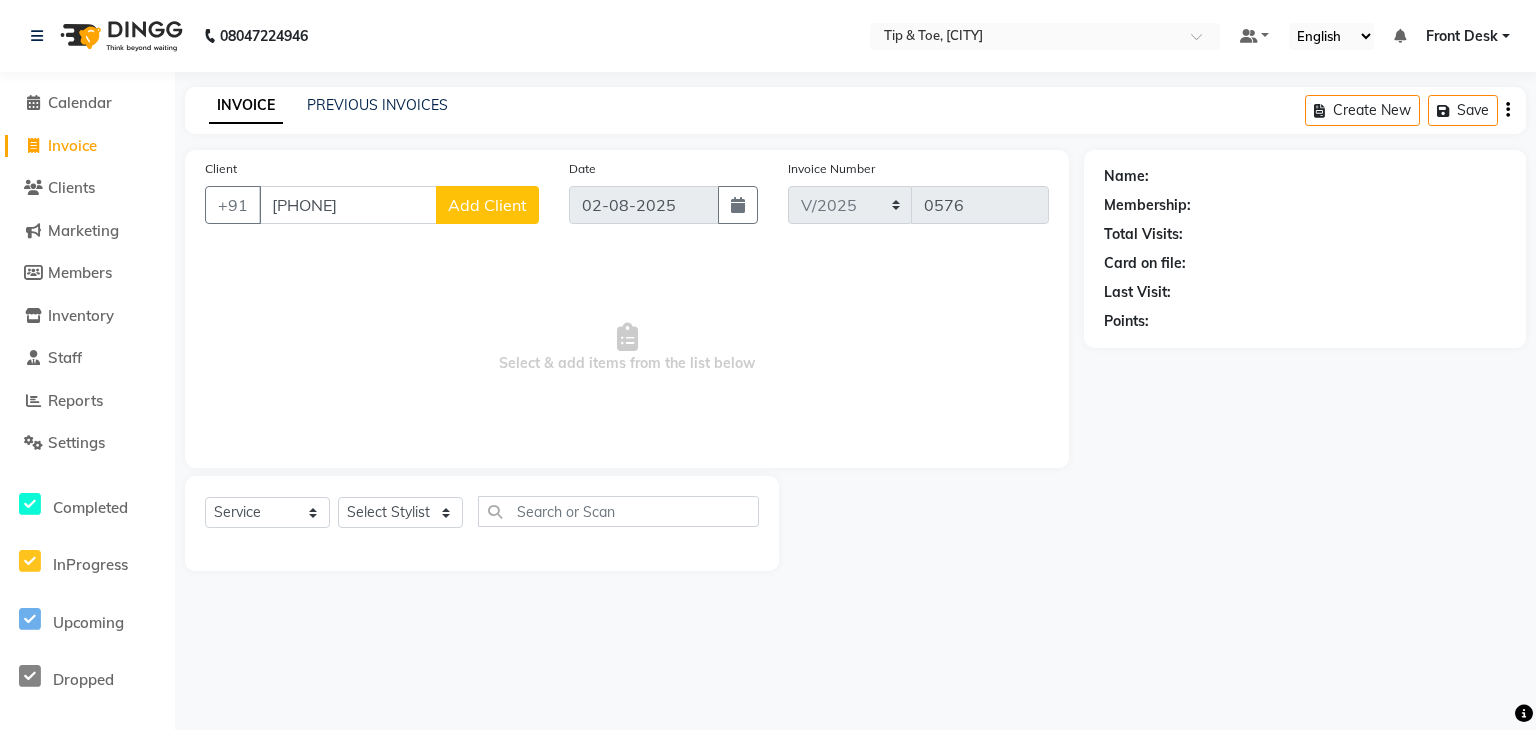 type on "8638076592" 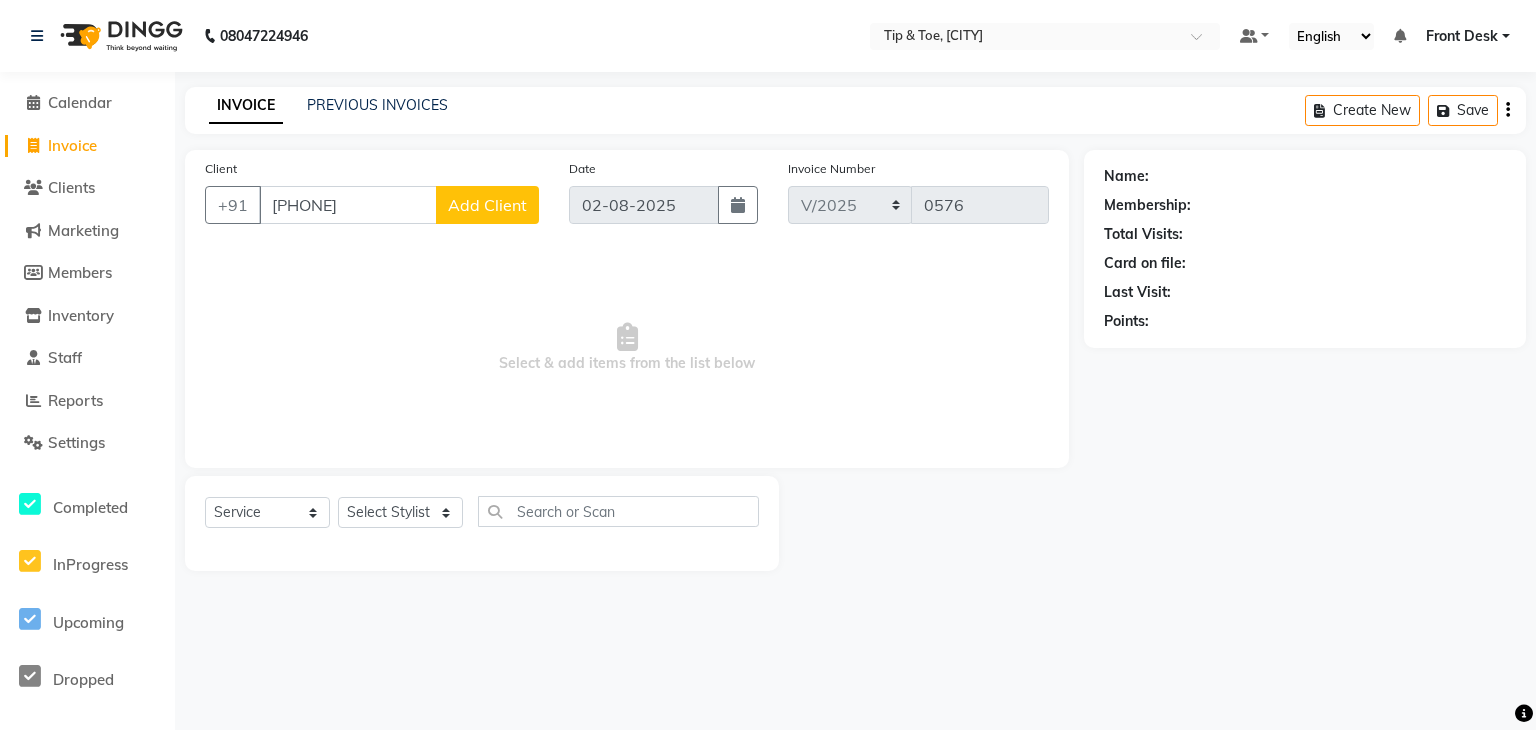 click on "Add Client" 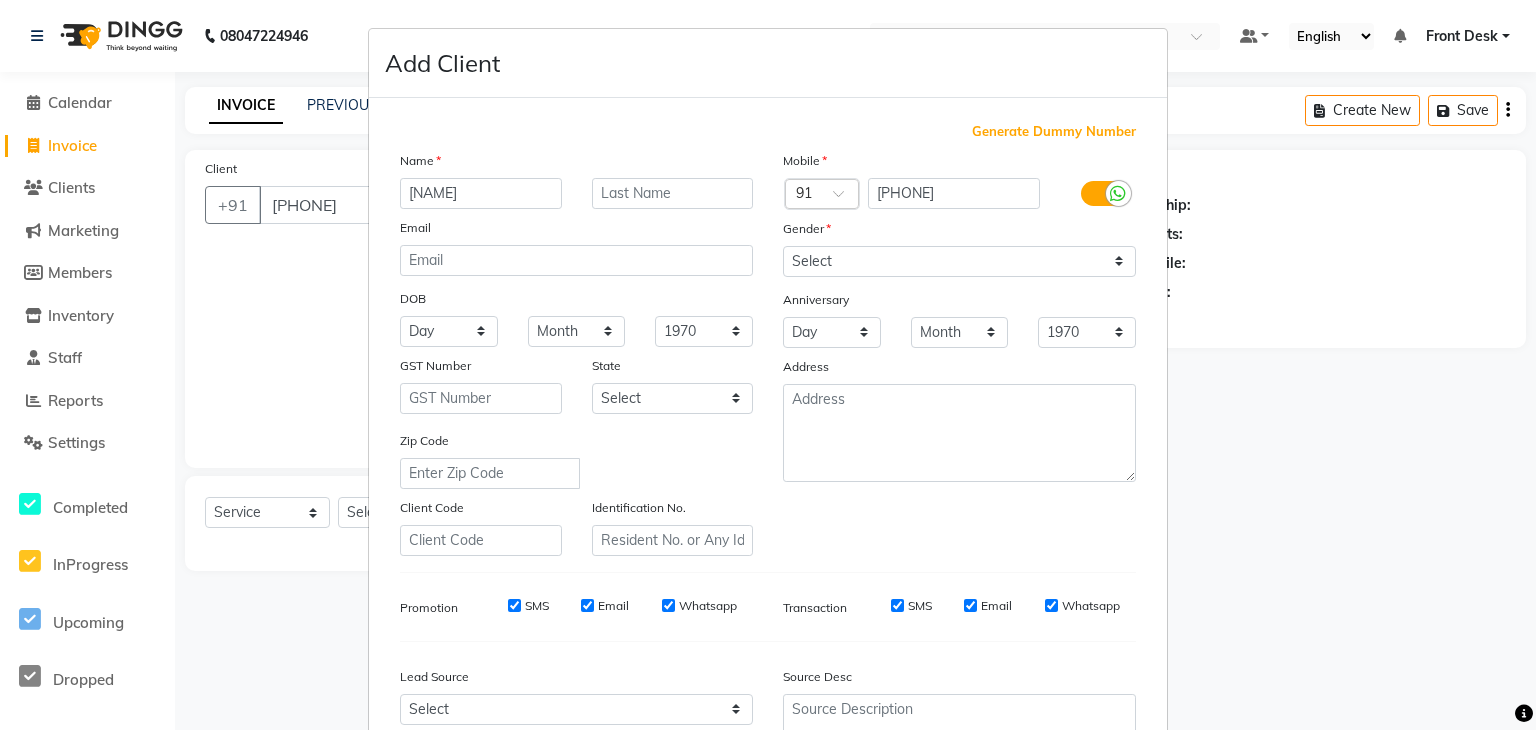 type on "HIRAKEATGIRI" 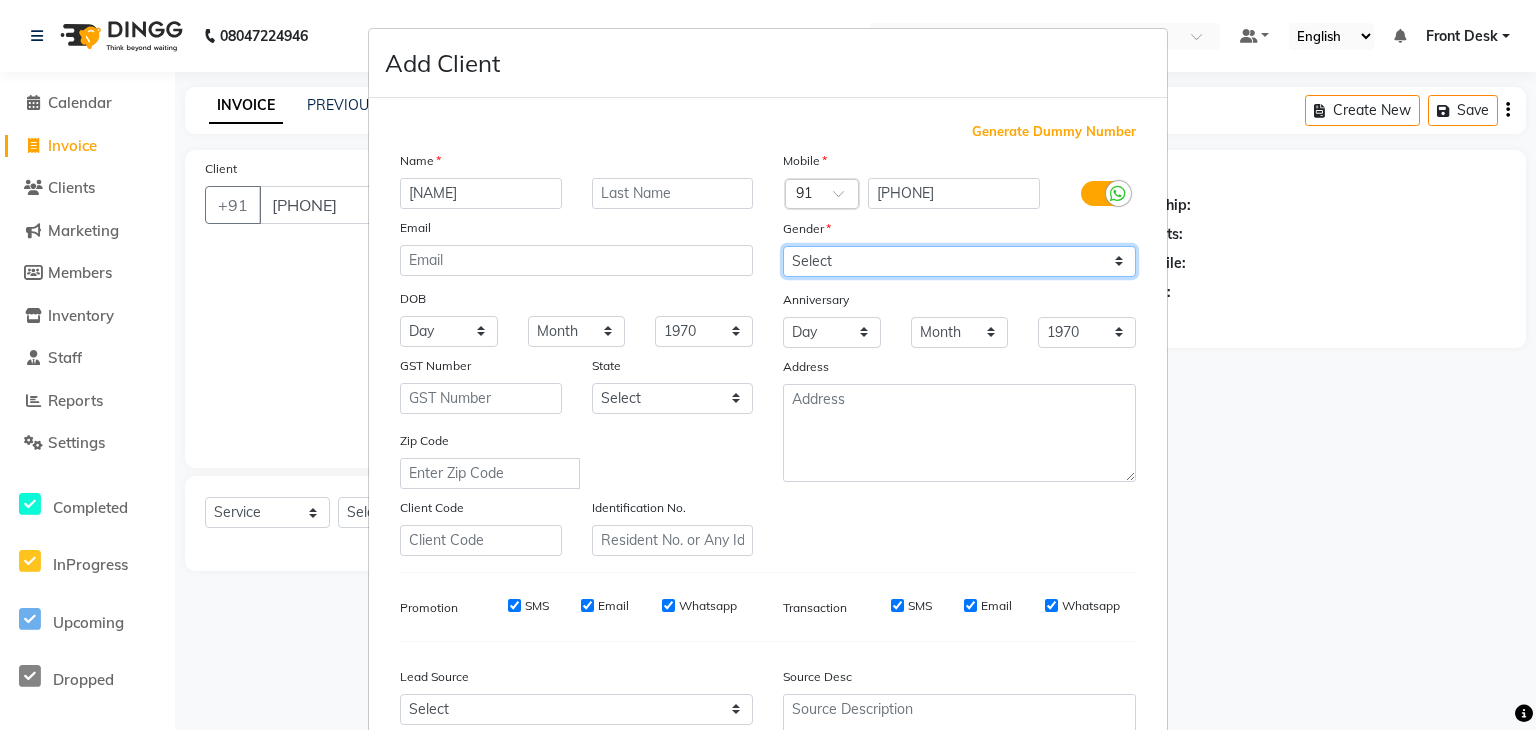 click on "Select Male Female Other Prefer Not To Say" at bounding box center (959, 261) 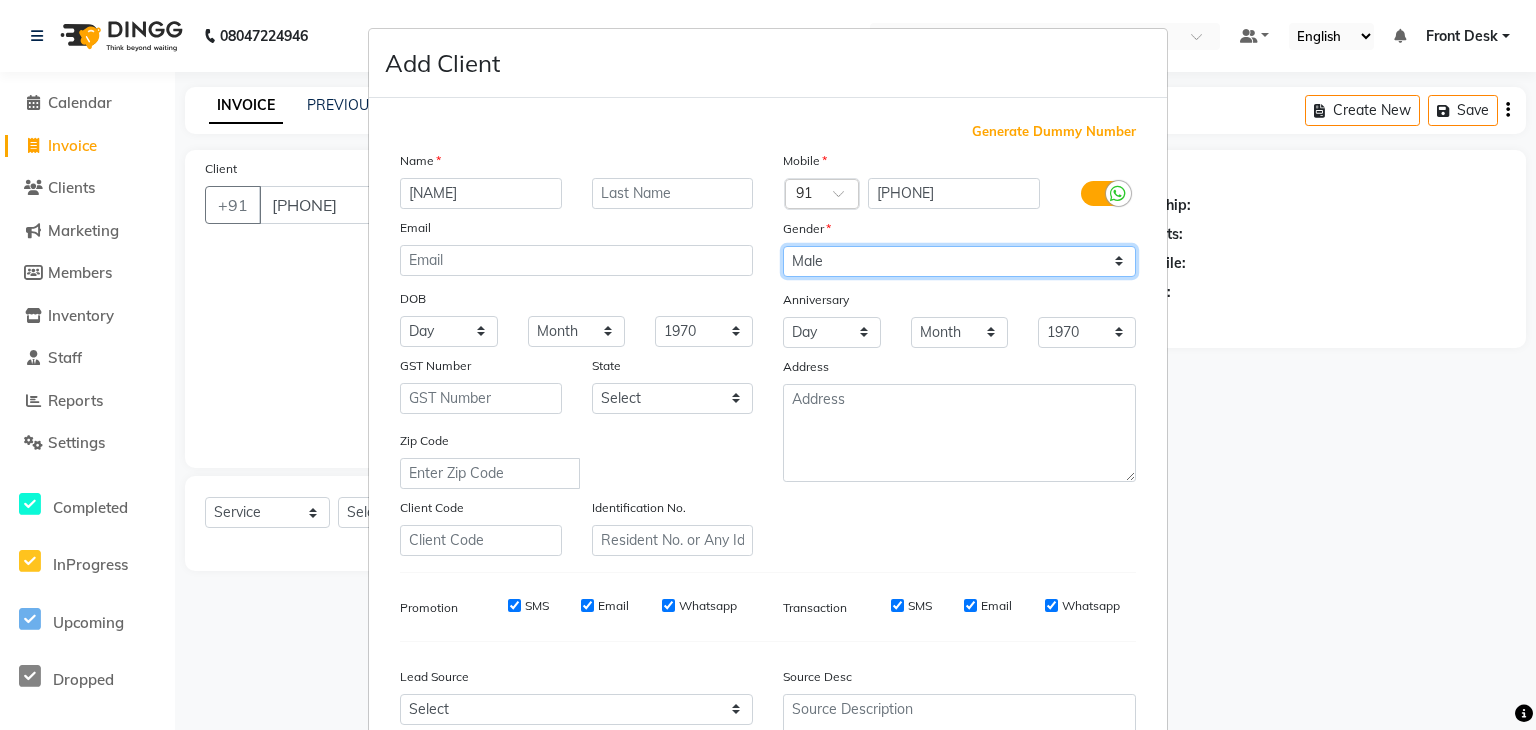 click on "Select Male Female Other Prefer Not To Say" at bounding box center (959, 261) 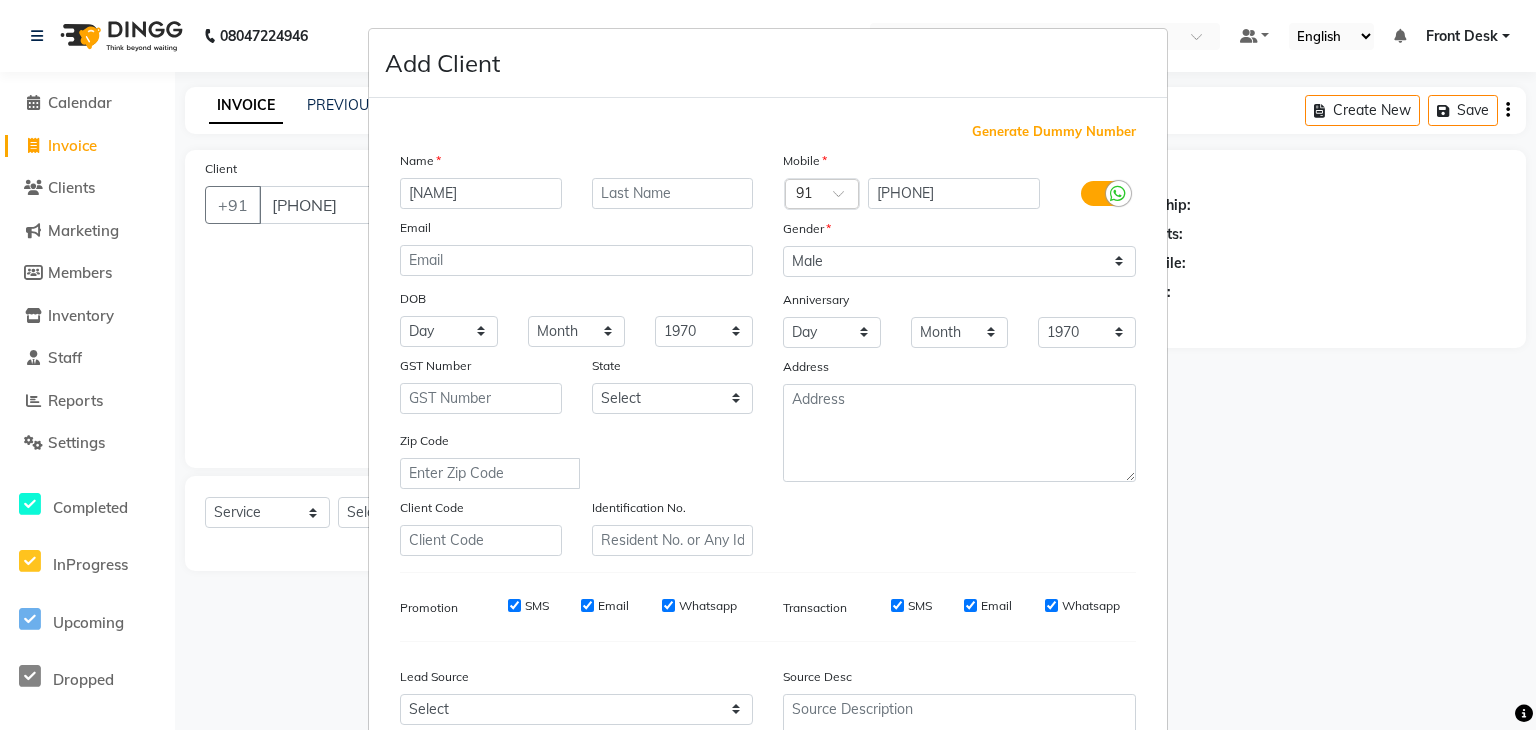 click on "SMS" at bounding box center (514, 606) 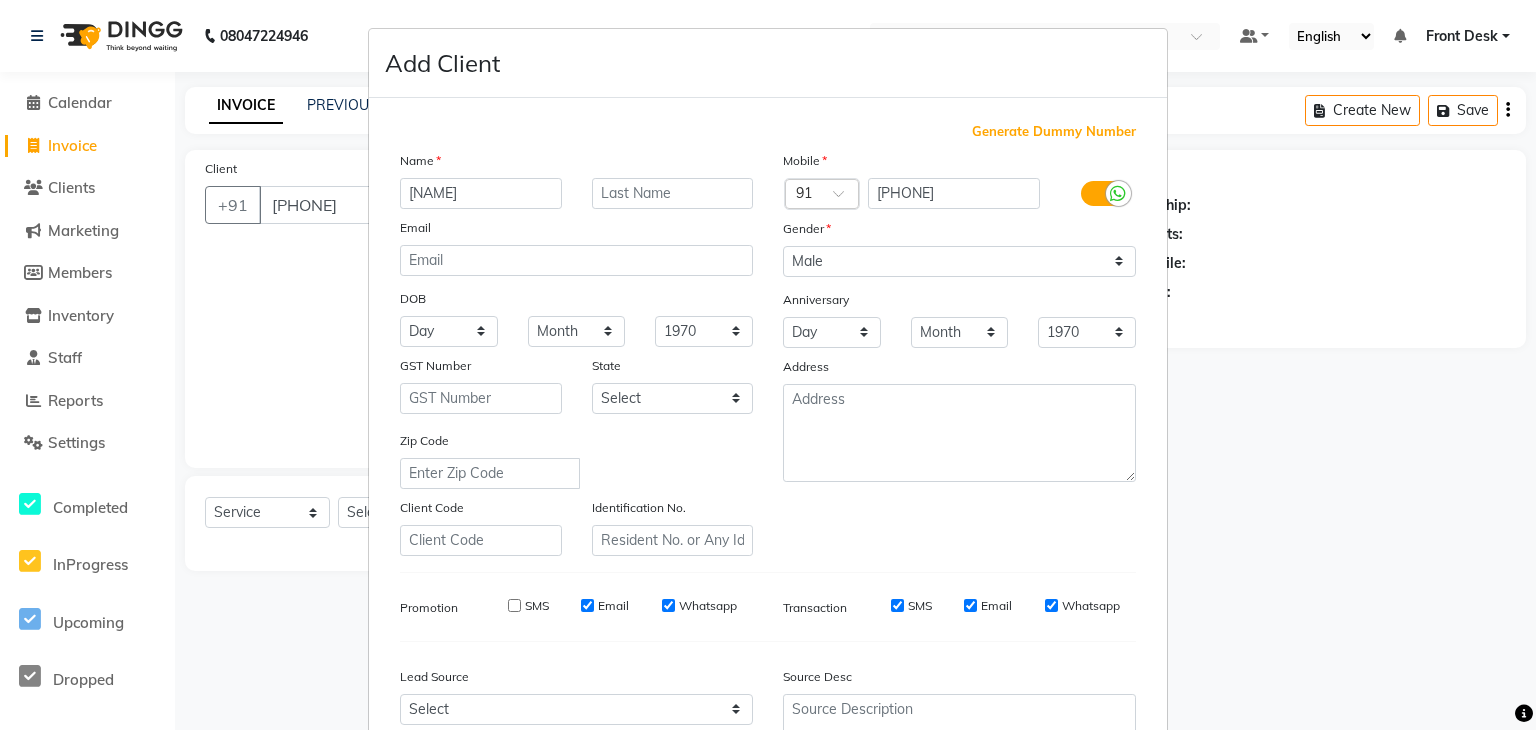 click on "Email" at bounding box center (587, 605) 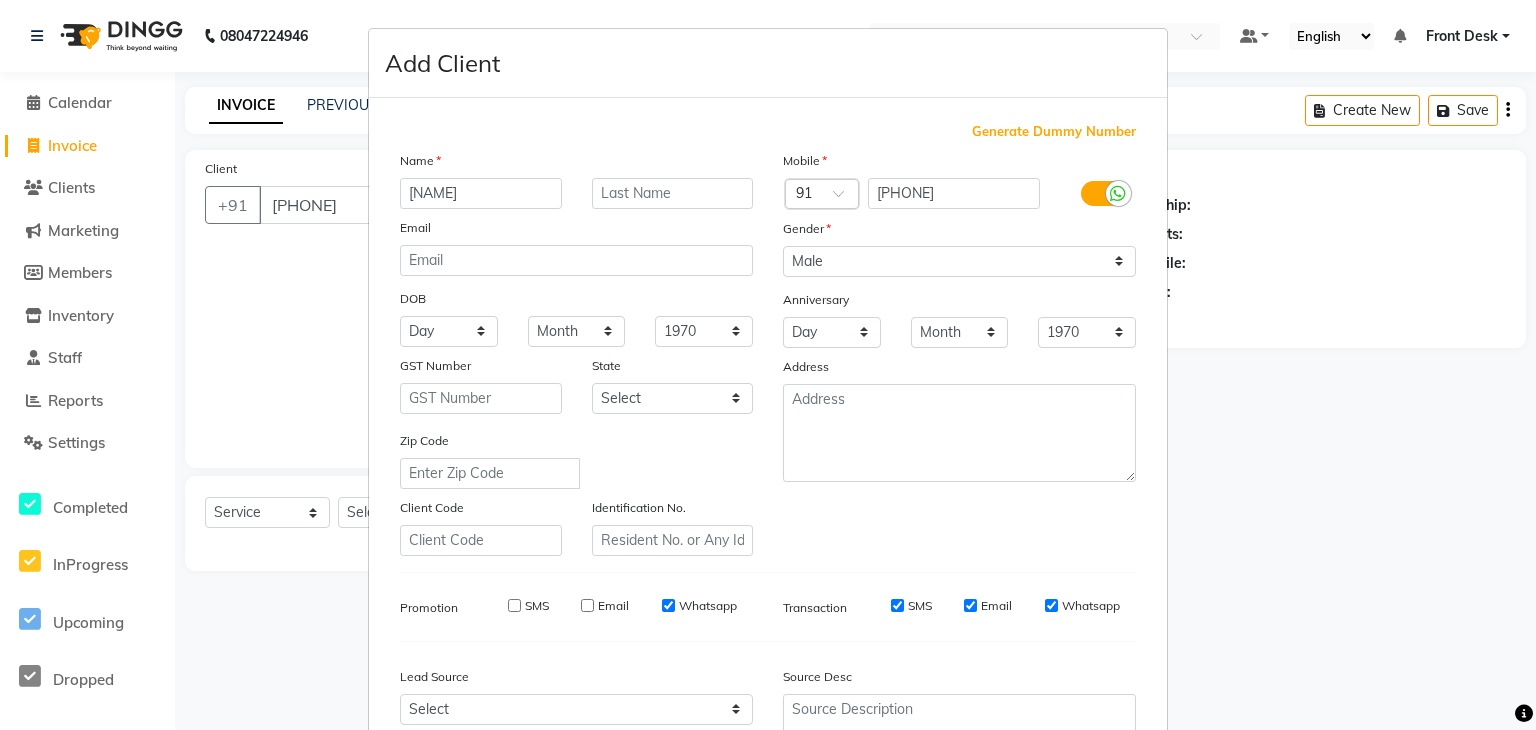 click on "SMS" at bounding box center [897, 605] 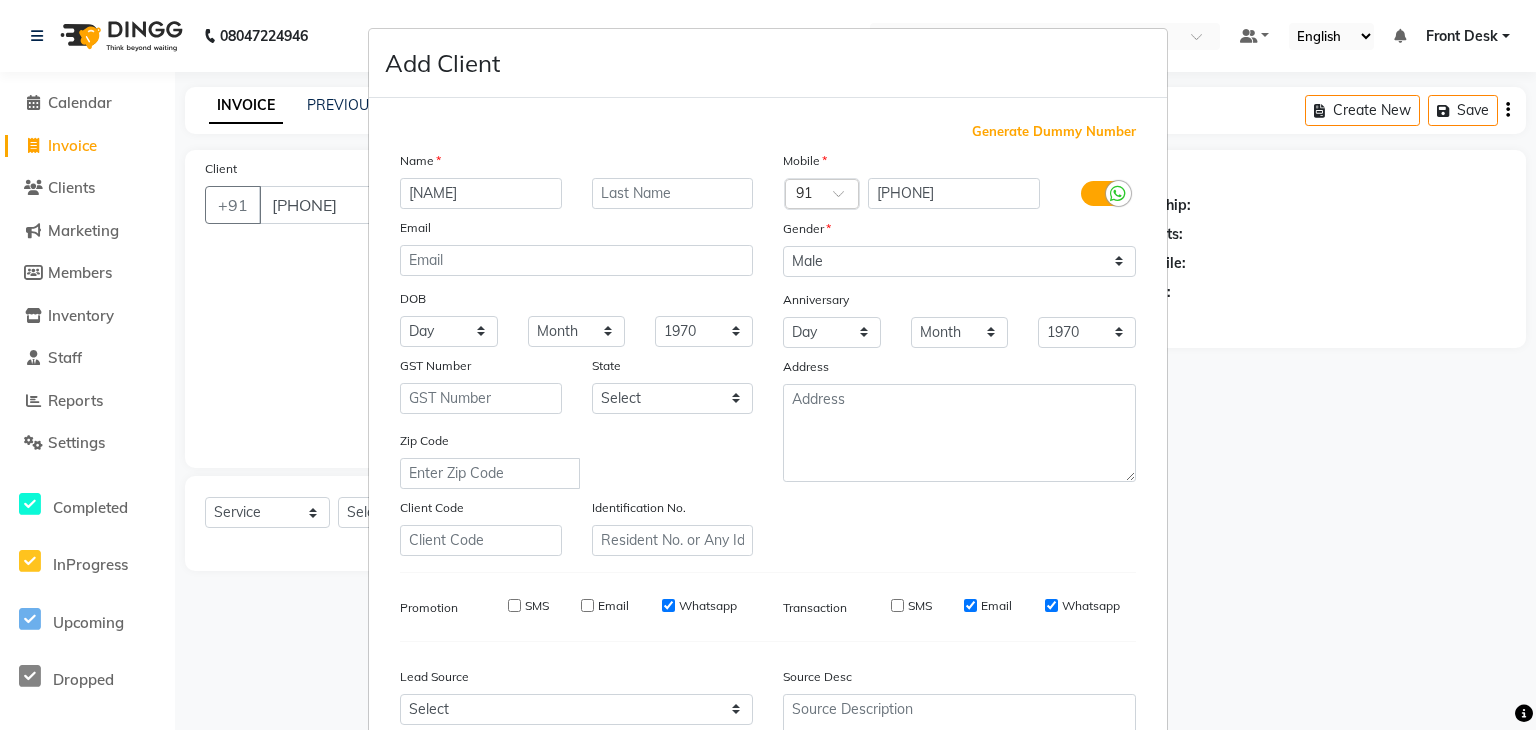 click on "Email" at bounding box center [970, 605] 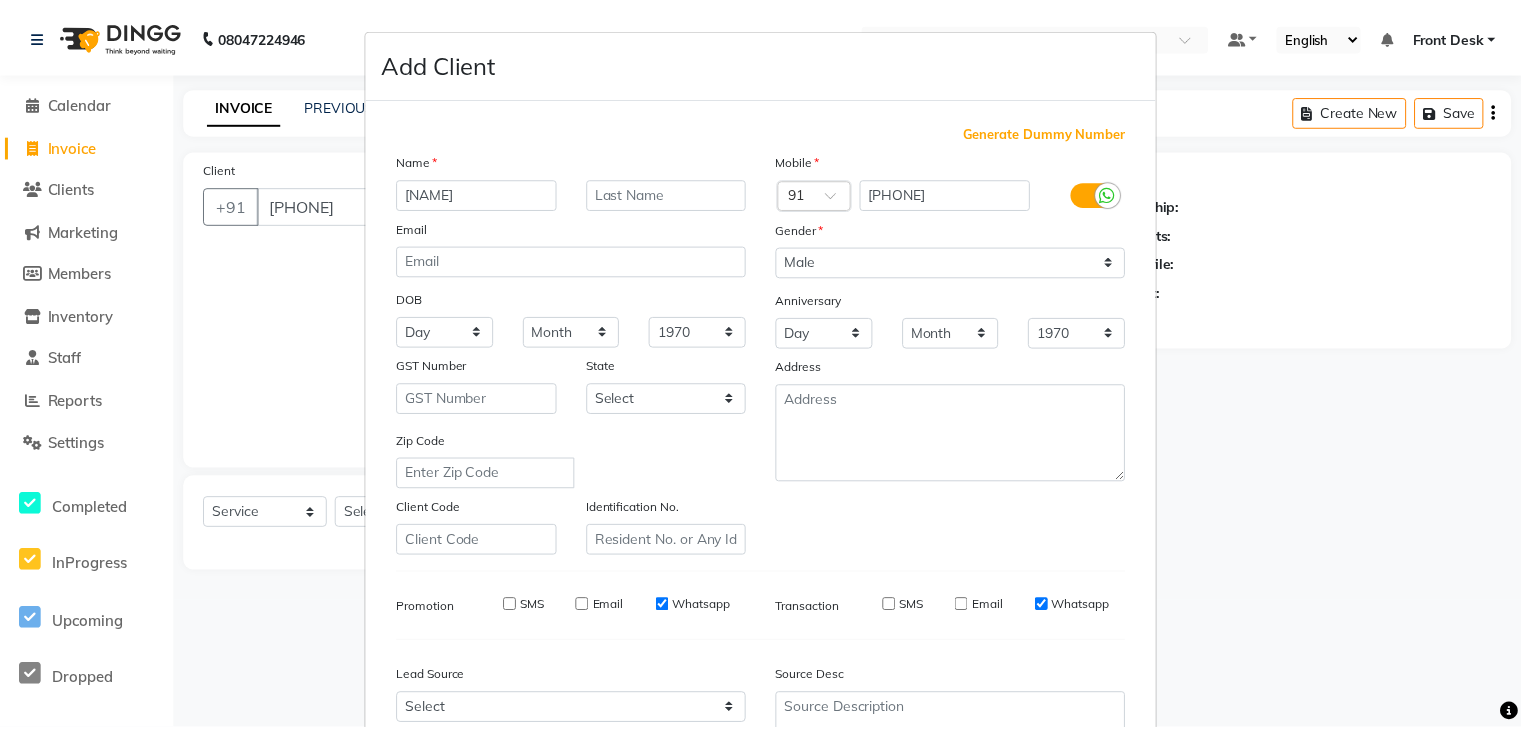 scroll, scrollTop: 203, scrollLeft: 0, axis: vertical 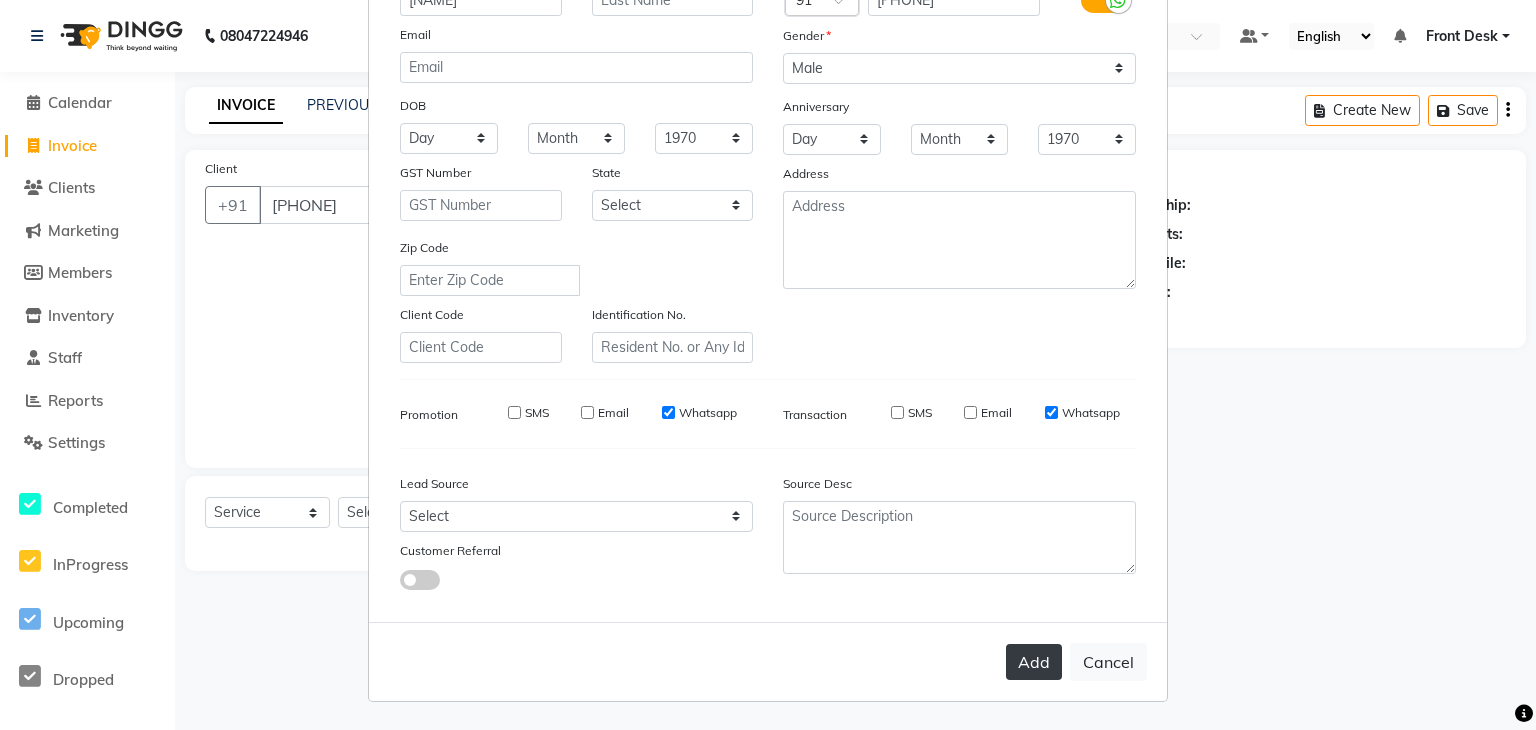 click on "Add" at bounding box center [1034, 662] 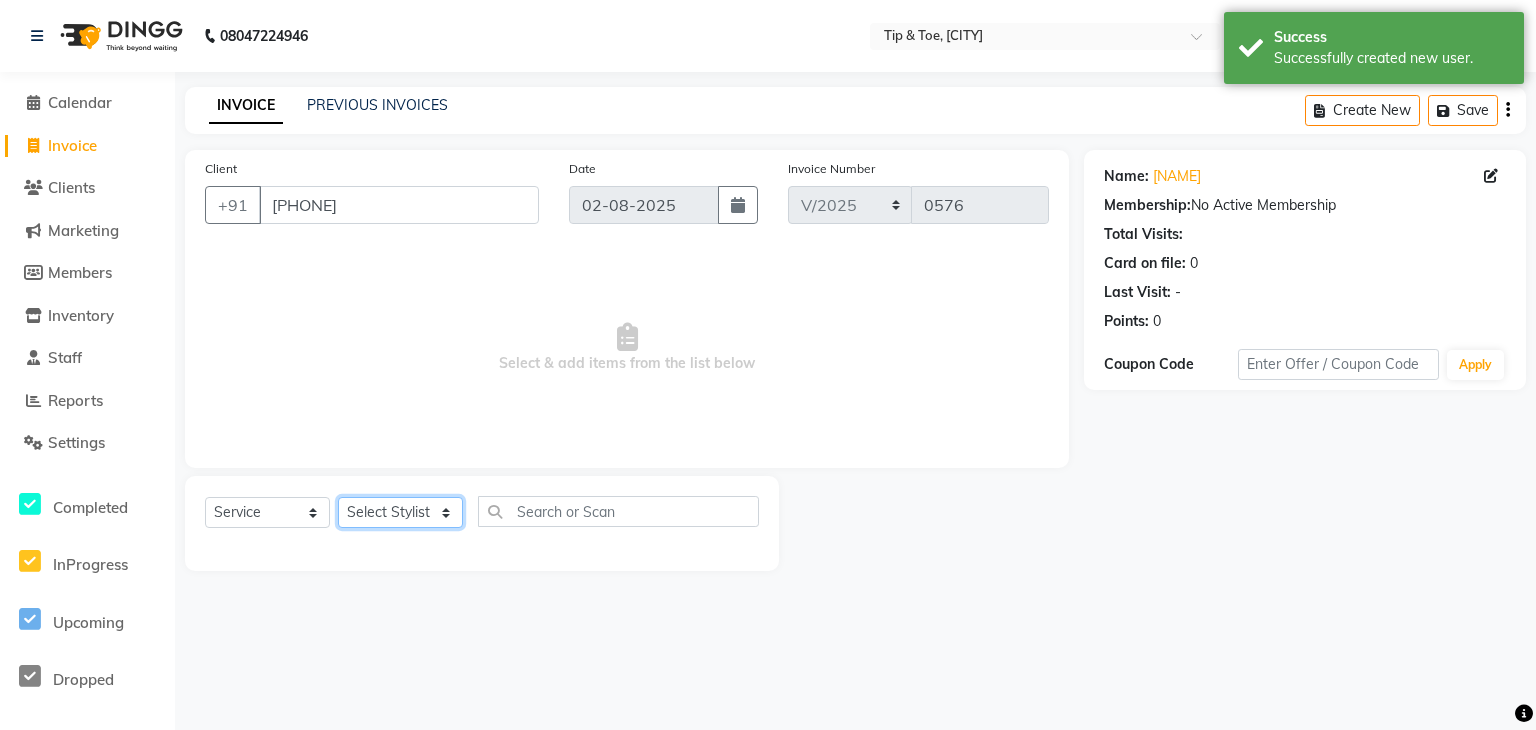 click on "Select Stylist ANSHU Front Desk Kaoto KOMAL MAHOSO MONISH NICK RAJA RAJVEER RANGINA SACHIN SAHIL" 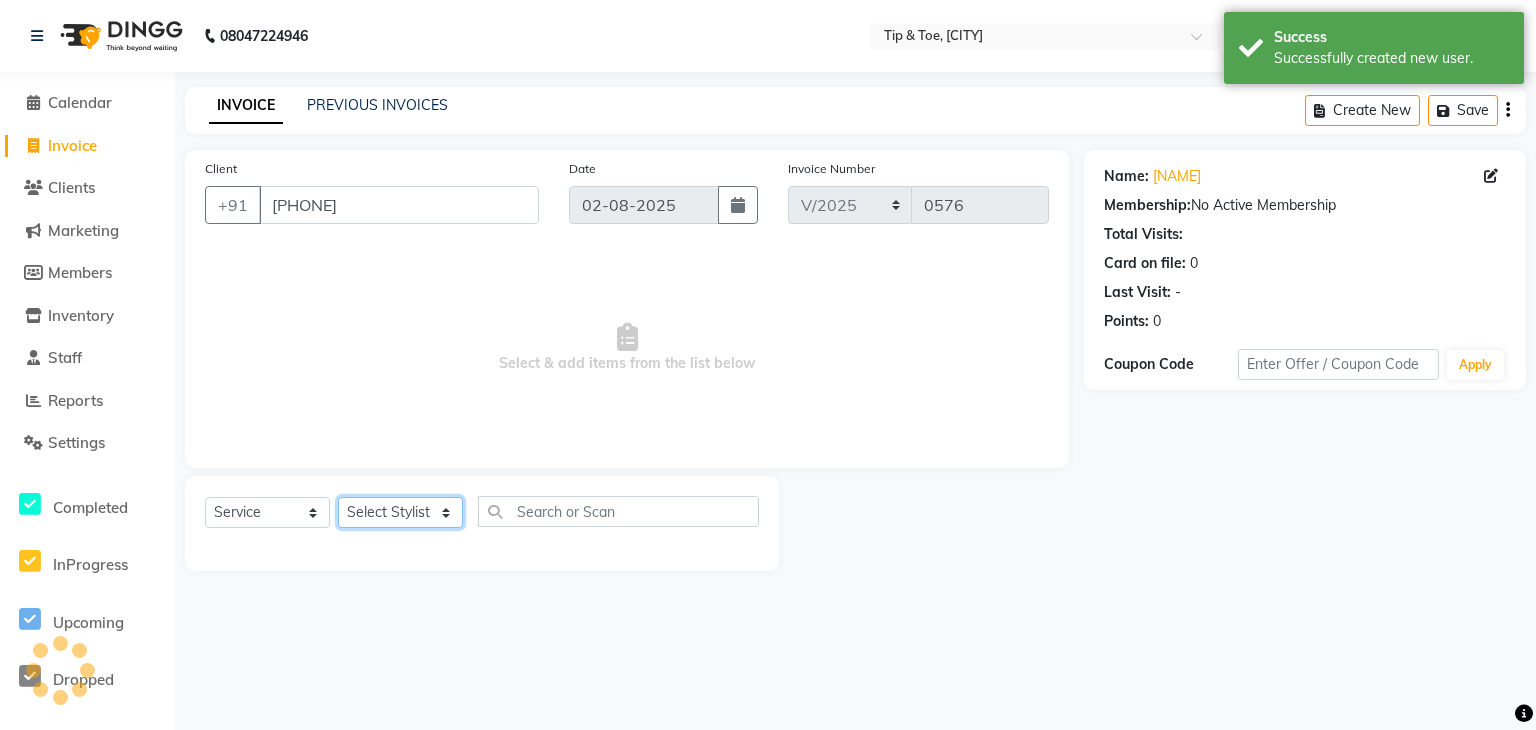 select on "79961" 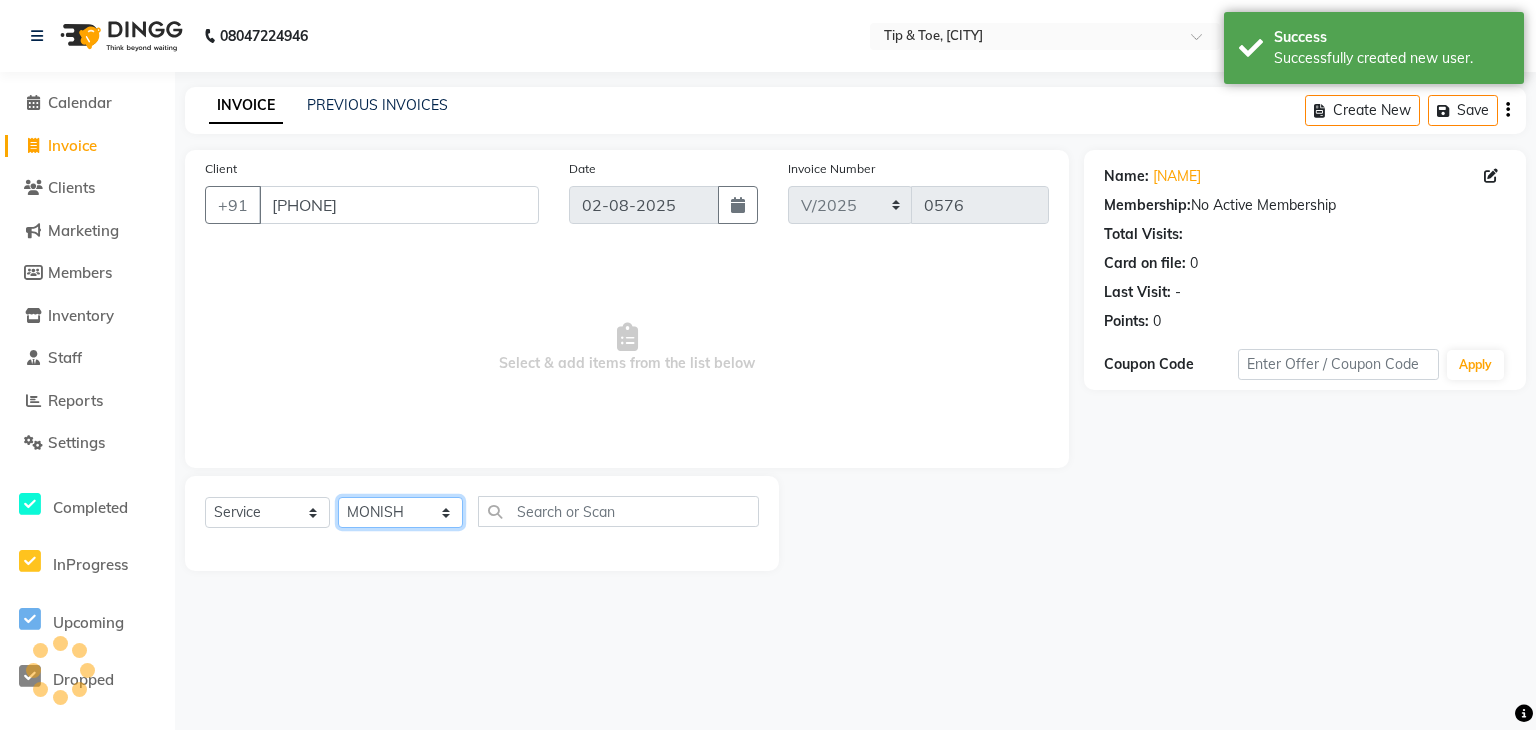 click on "Select Stylist ANSHU Front Desk Kaoto KOMAL MAHOSO MONISH NICK RAJA RAJVEER RANGINA SACHIN SAHIL" 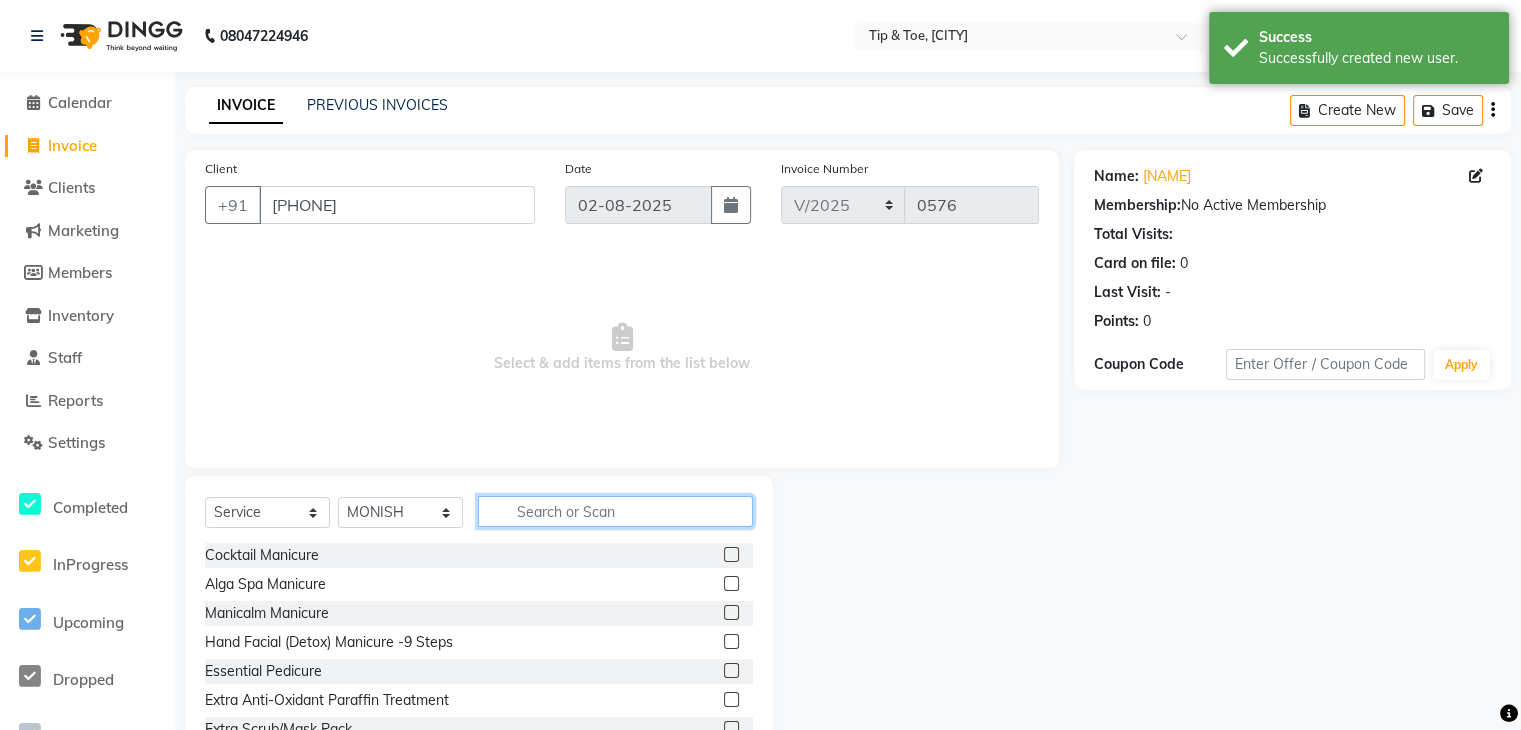click 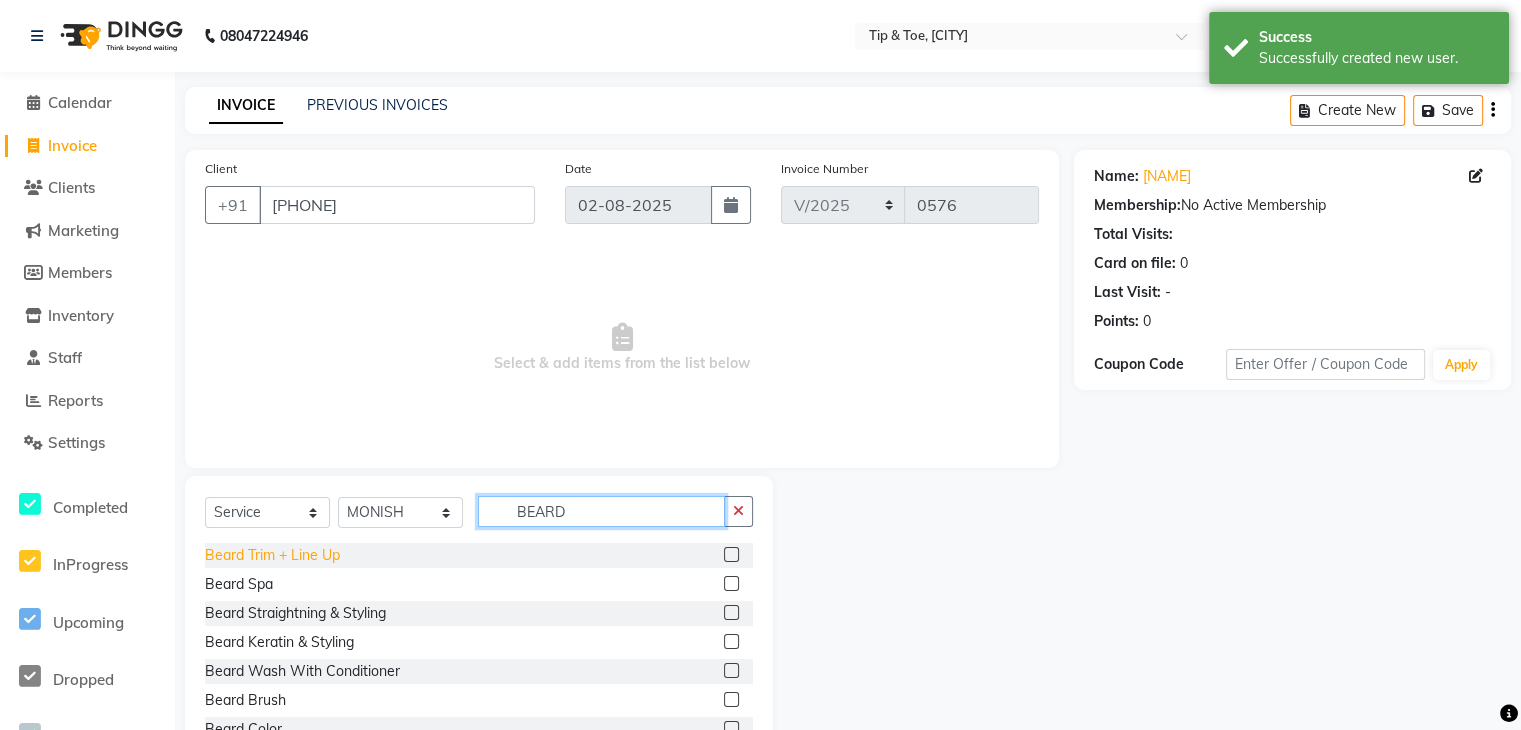 type on "BEARD" 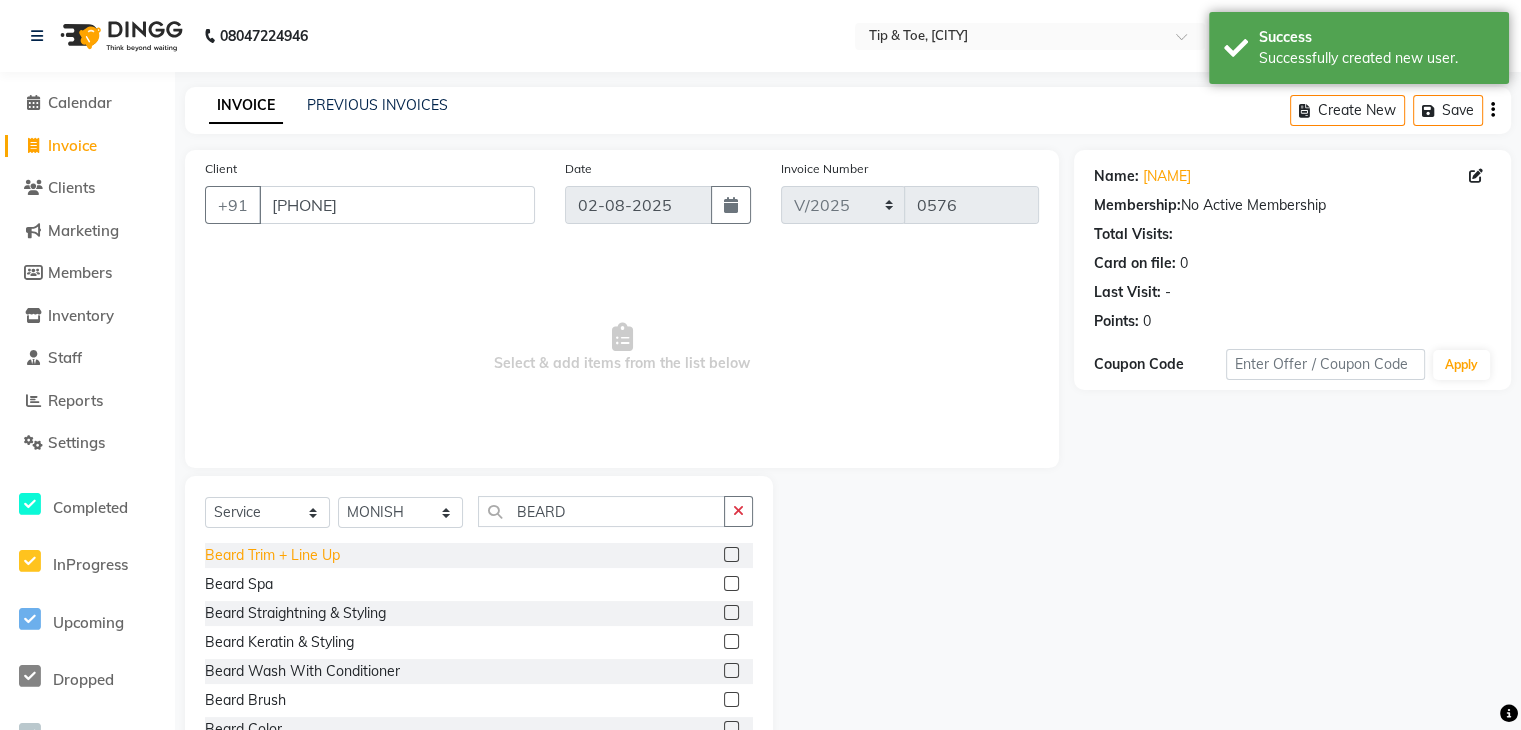 click on "Beard Trim + Line Up" 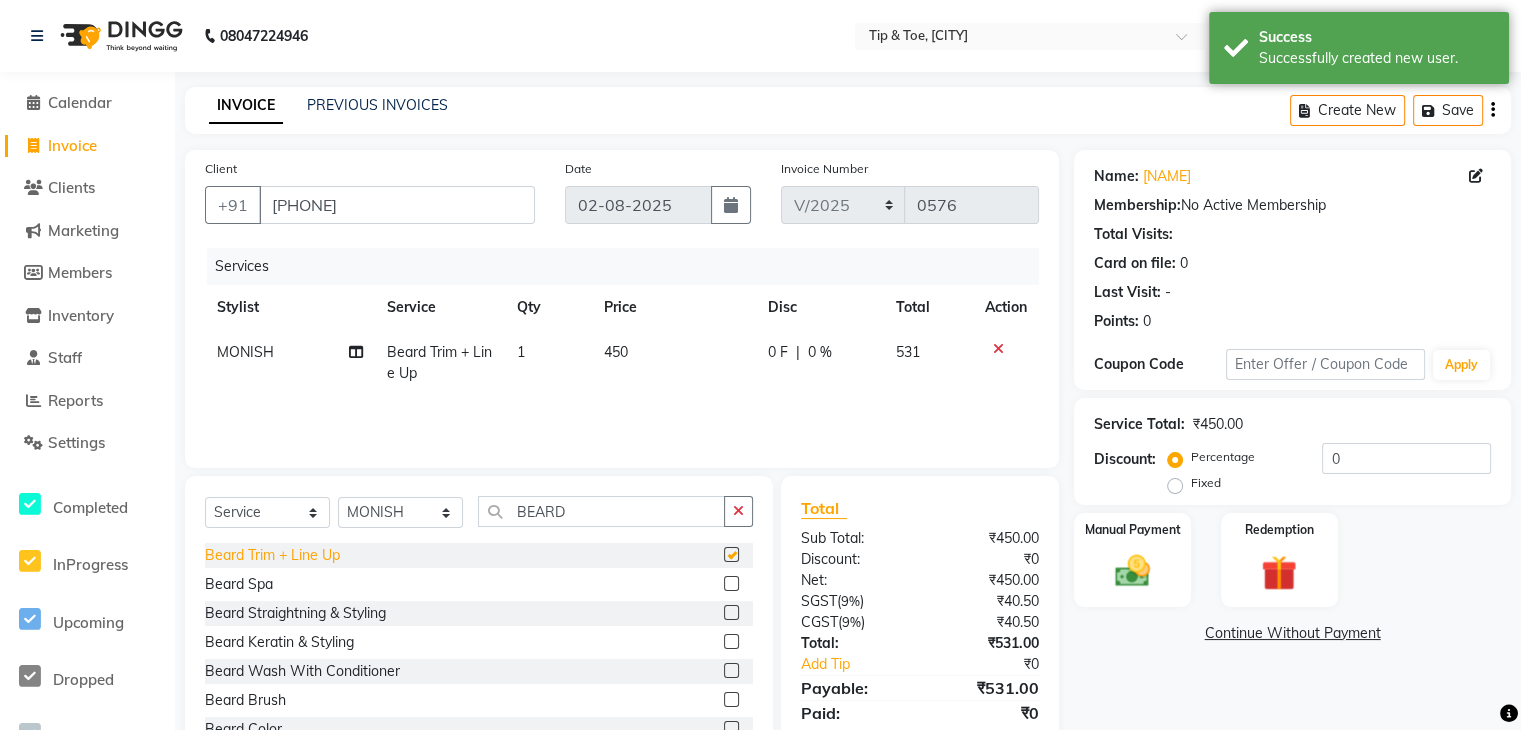 checkbox on "false" 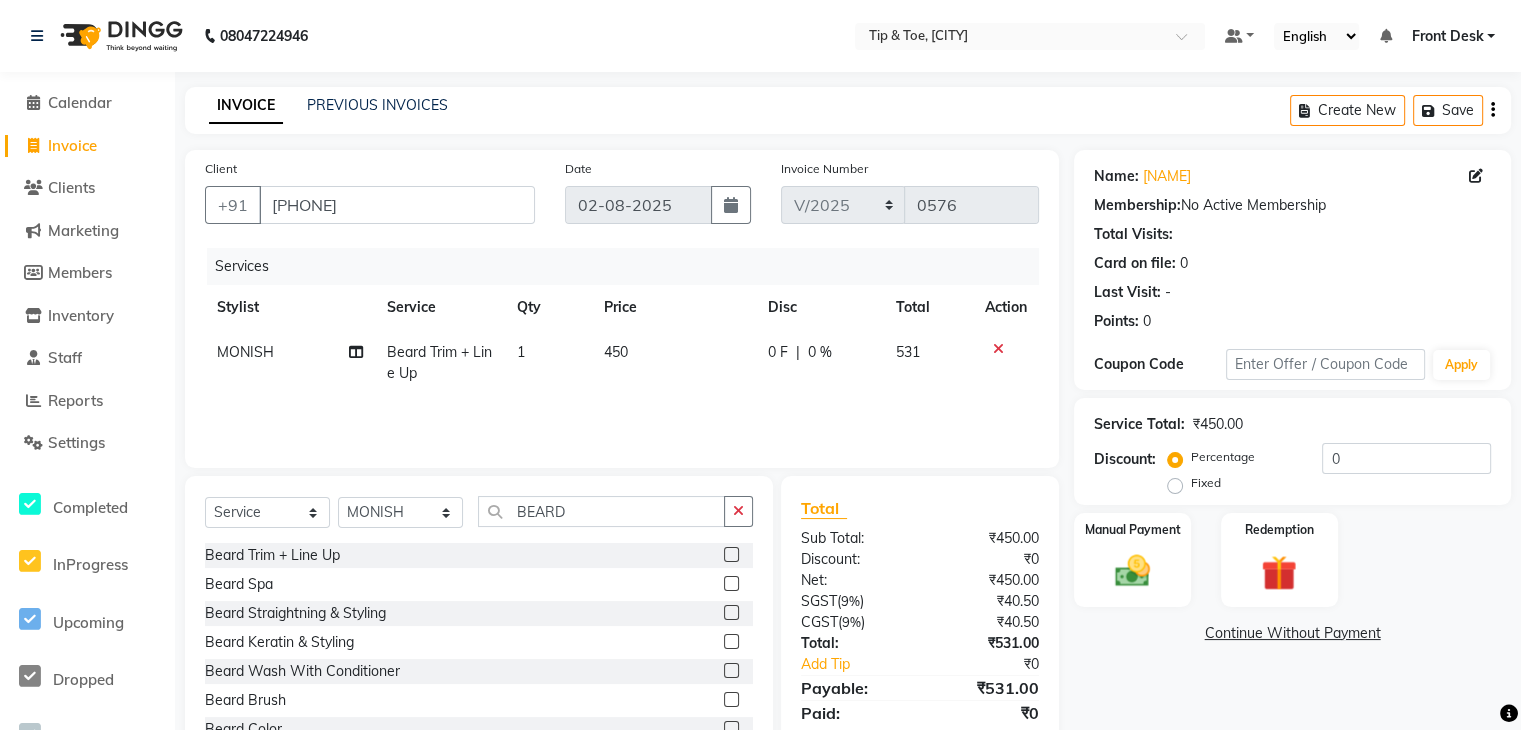 click on "450" 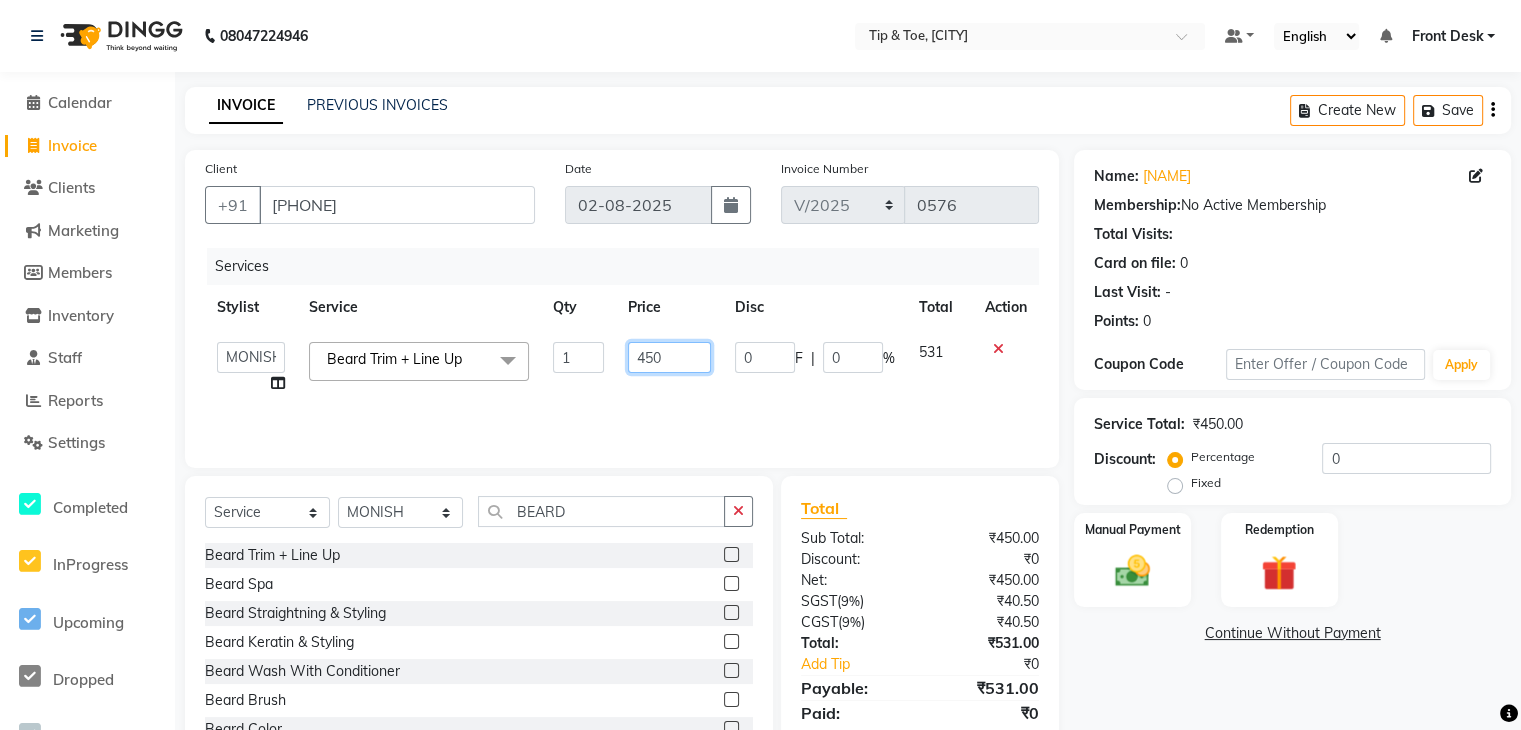 click on "450" 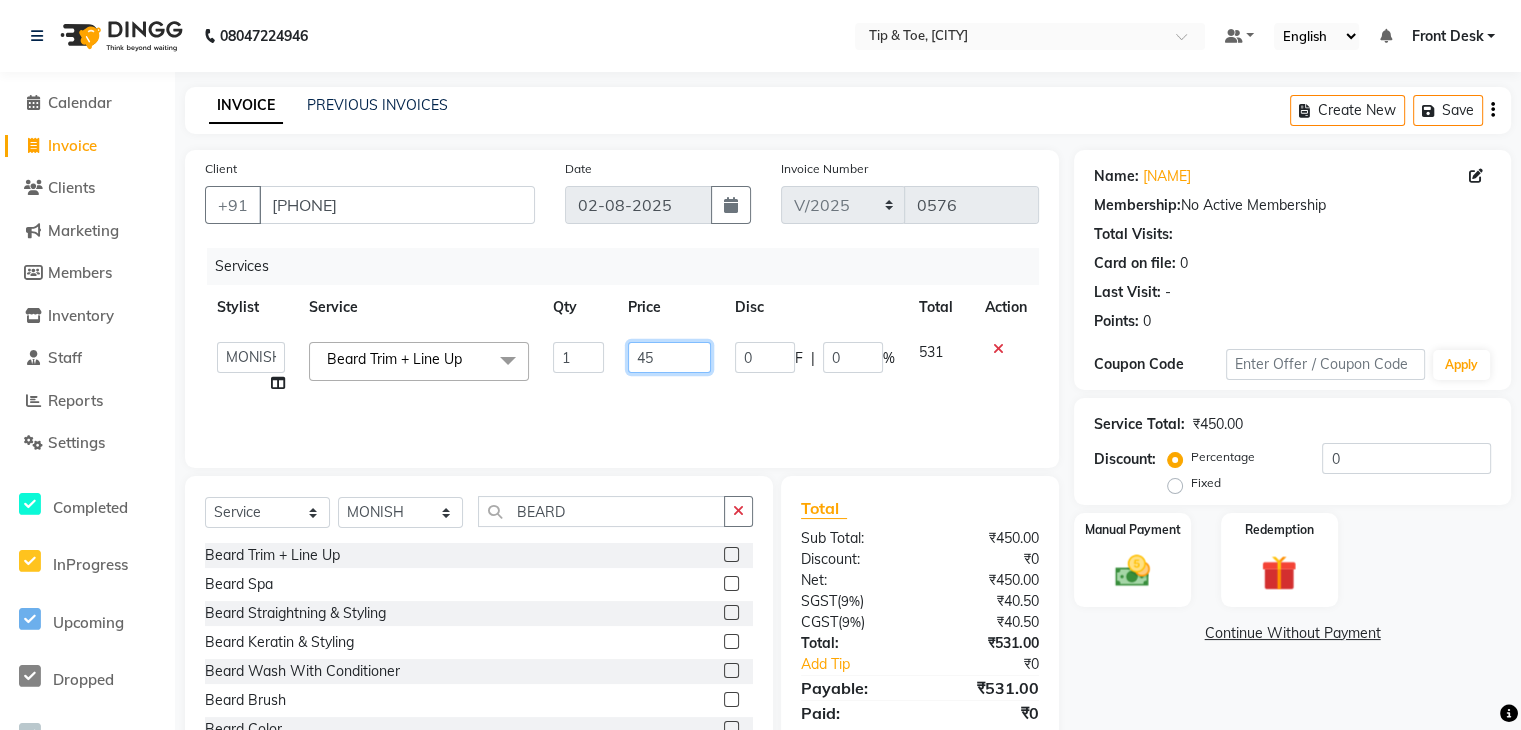 type on "4" 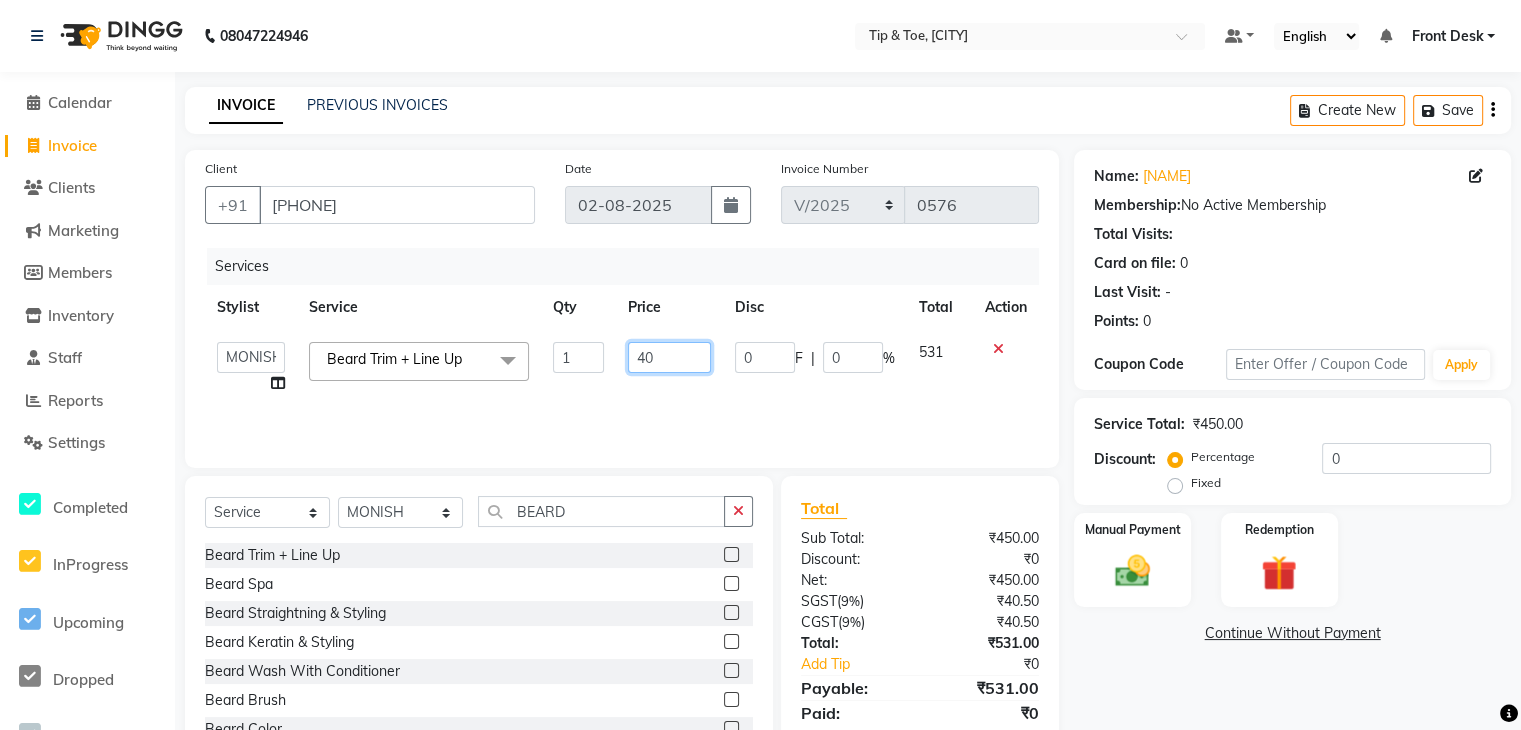 type on "400" 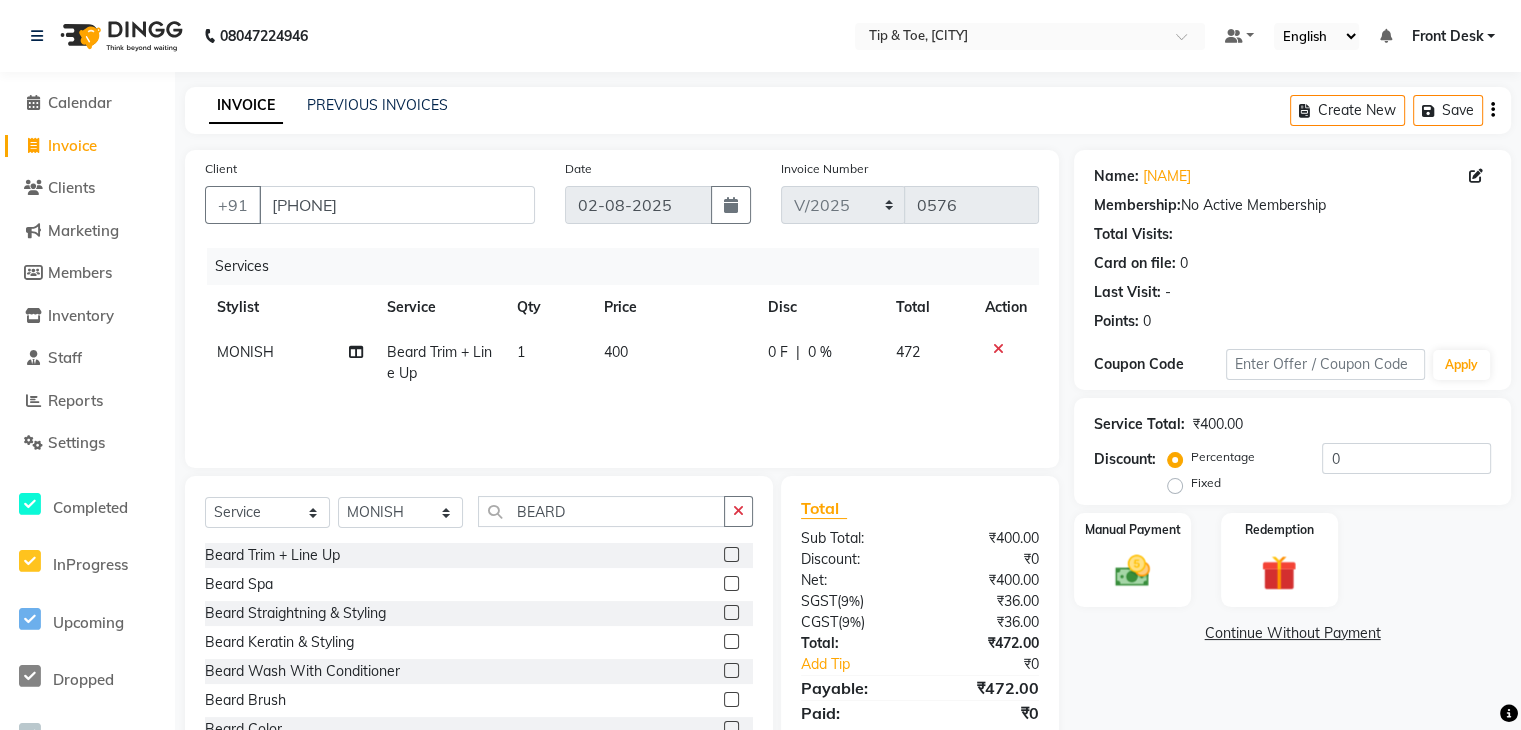 click on "Continue Without Payment" 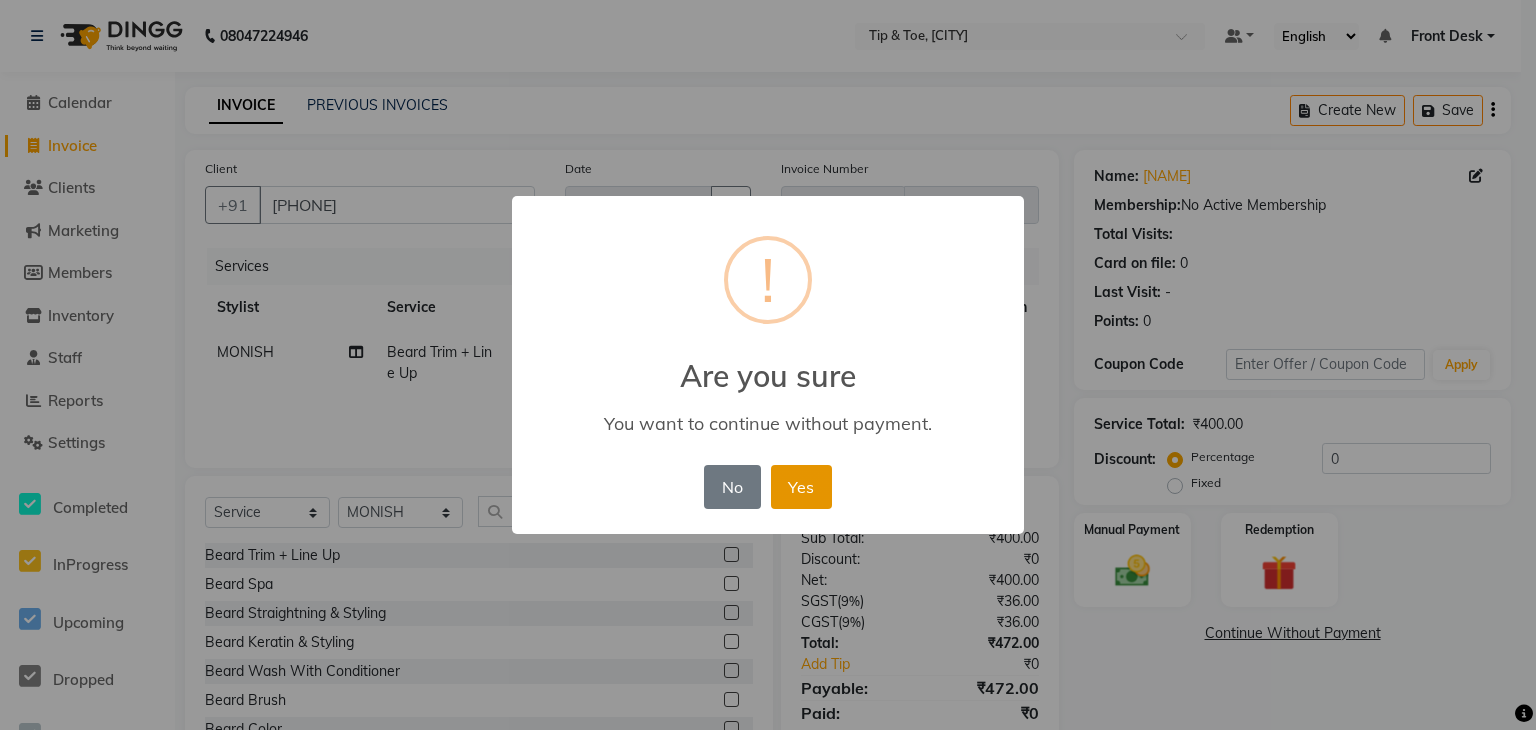 click on "Yes" at bounding box center [801, 487] 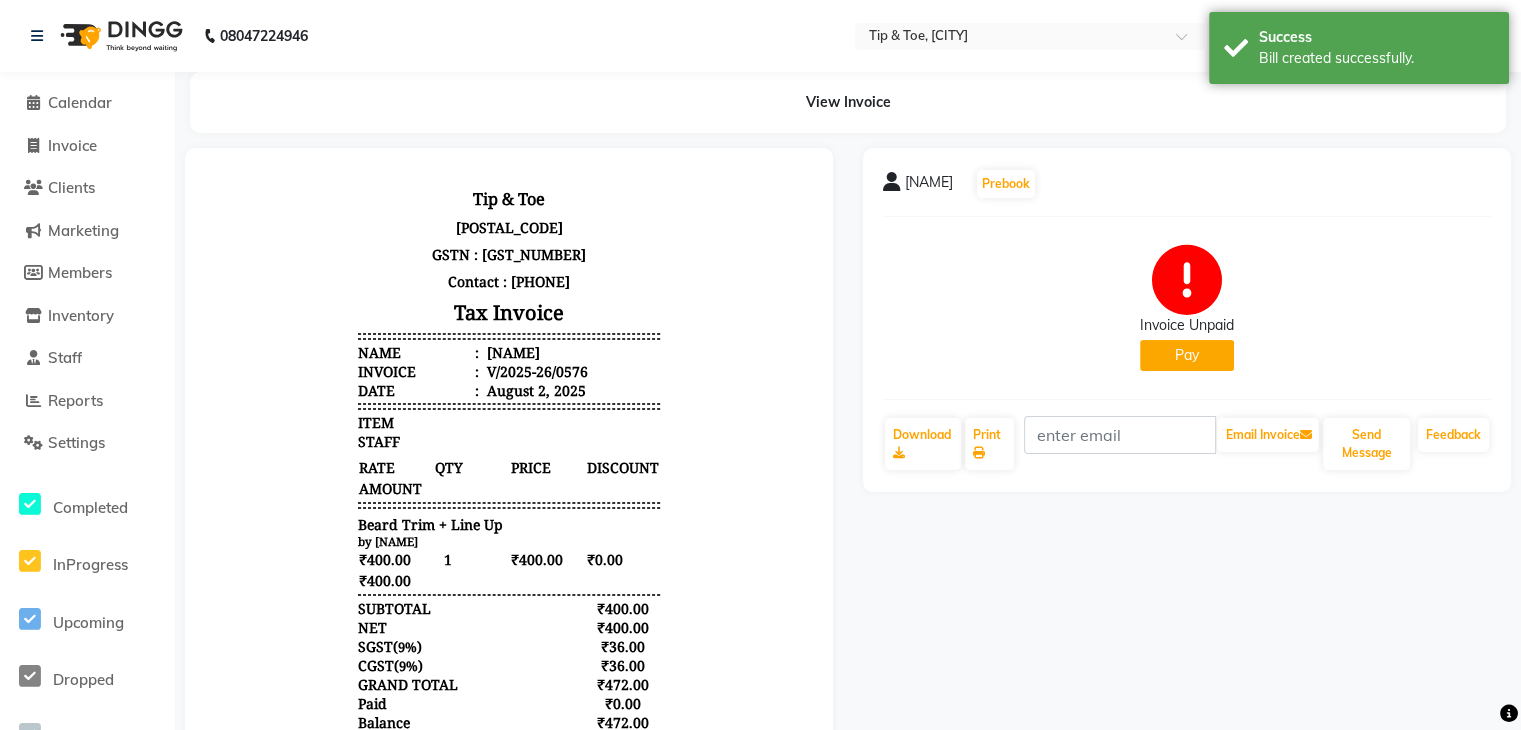 scroll, scrollTop: 16, scrollLeft: 0, axis: vertical 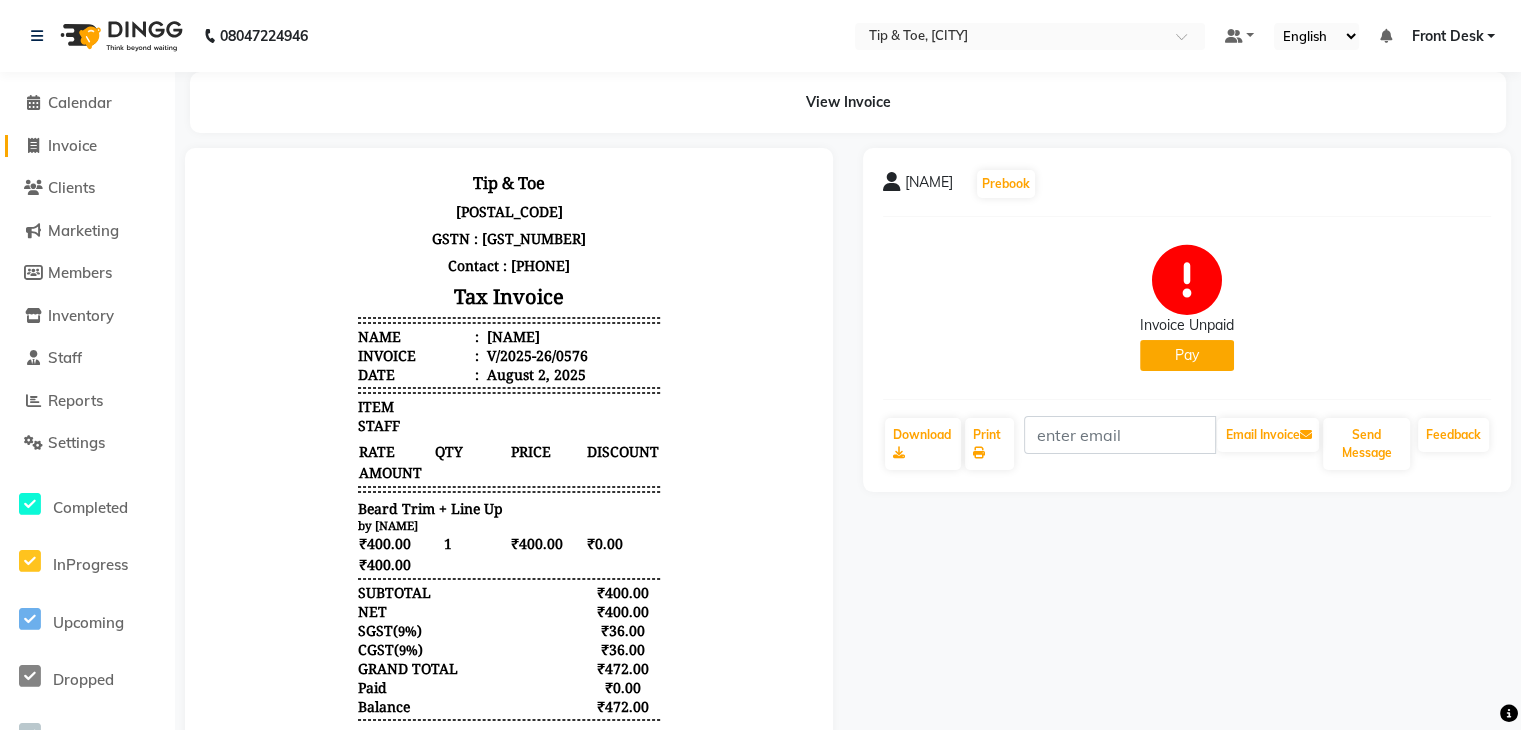 click on "Invoice" 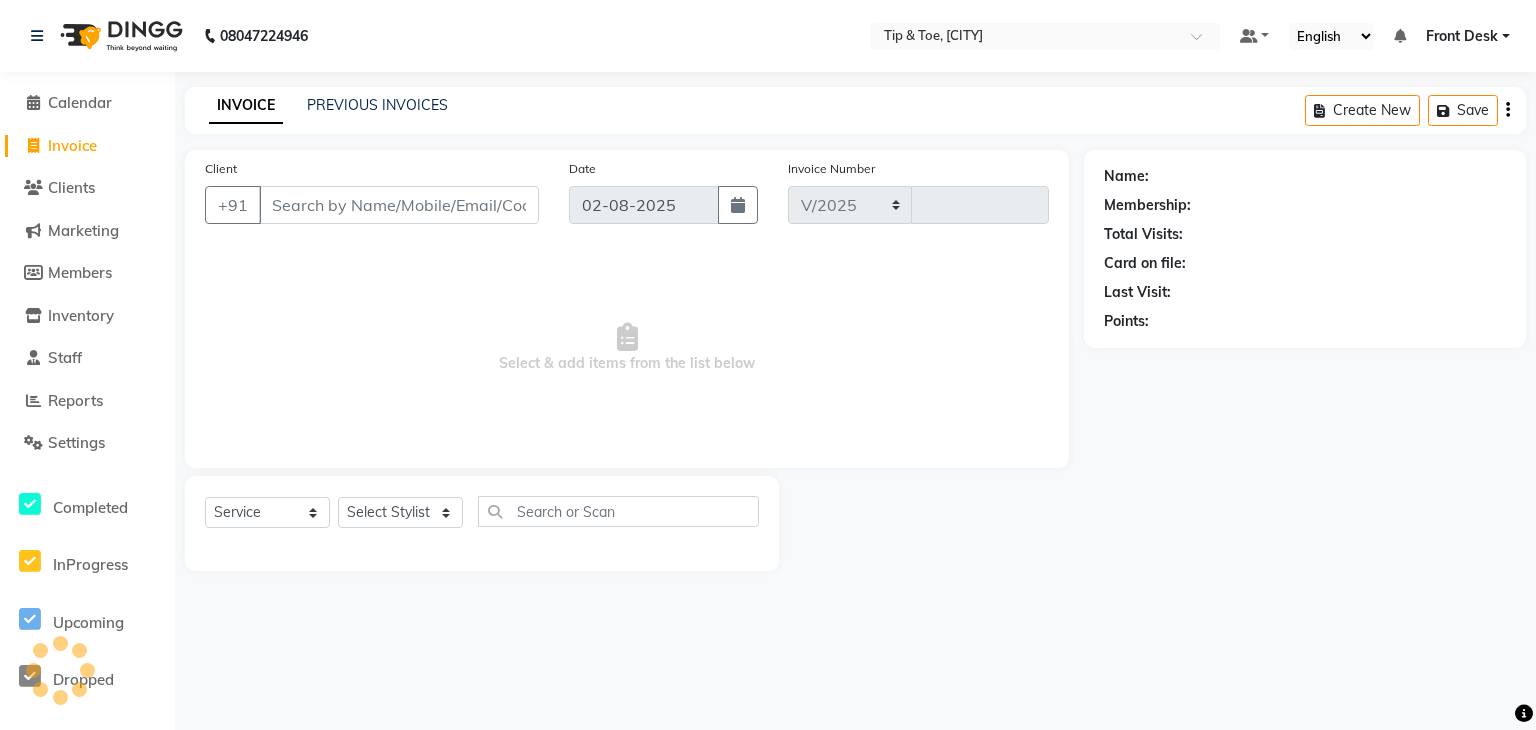 select on "5835" 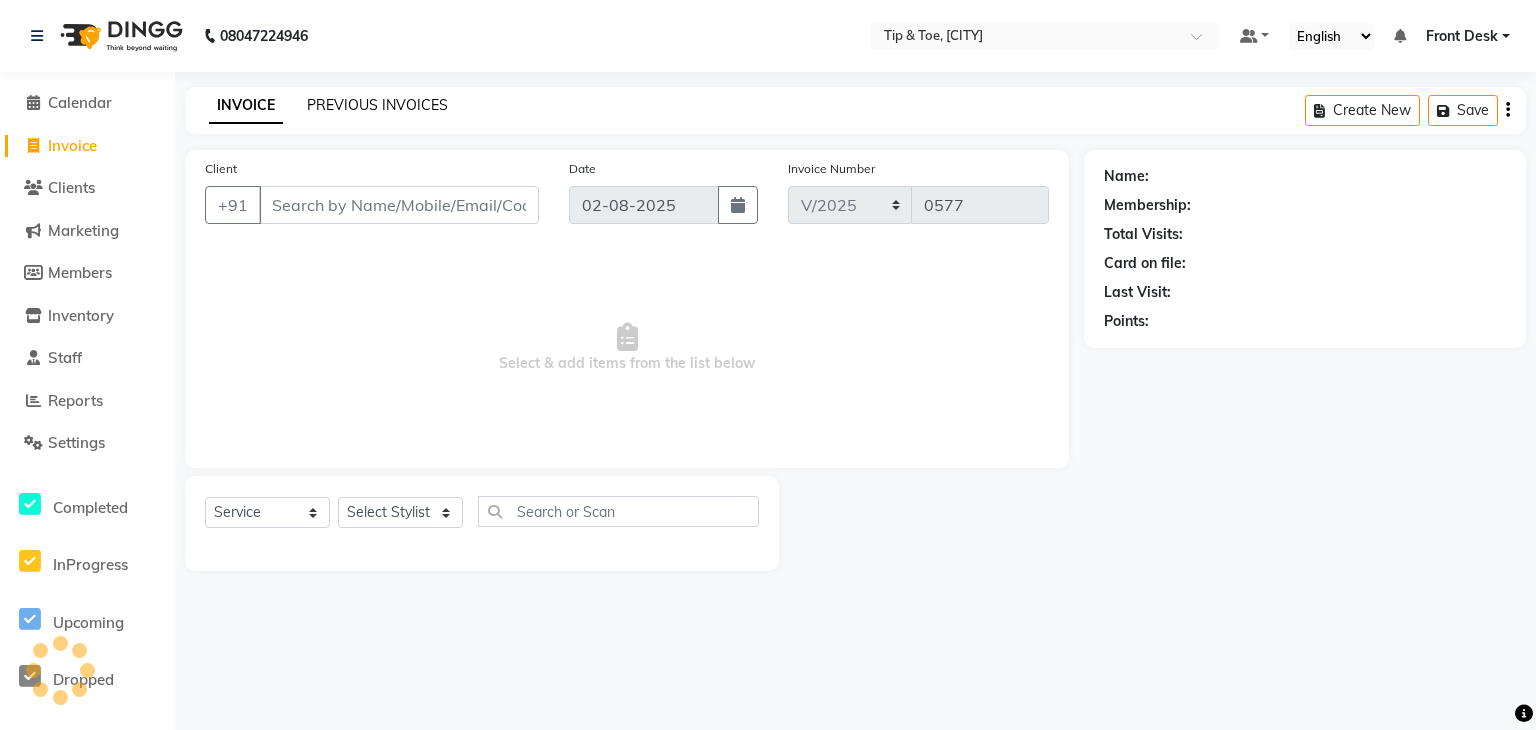 click on "PREVIOUS INVOICES" 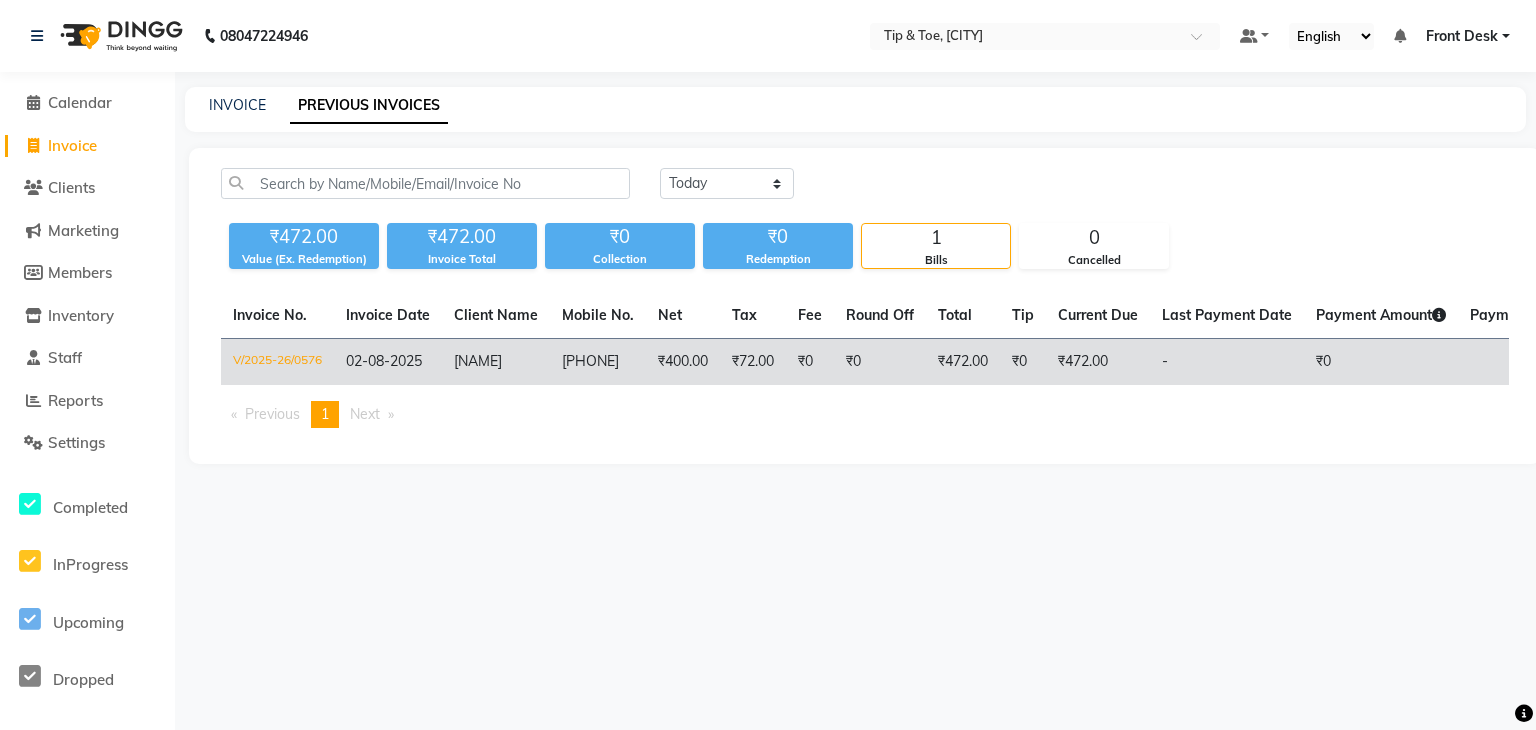 click on "8638076592" 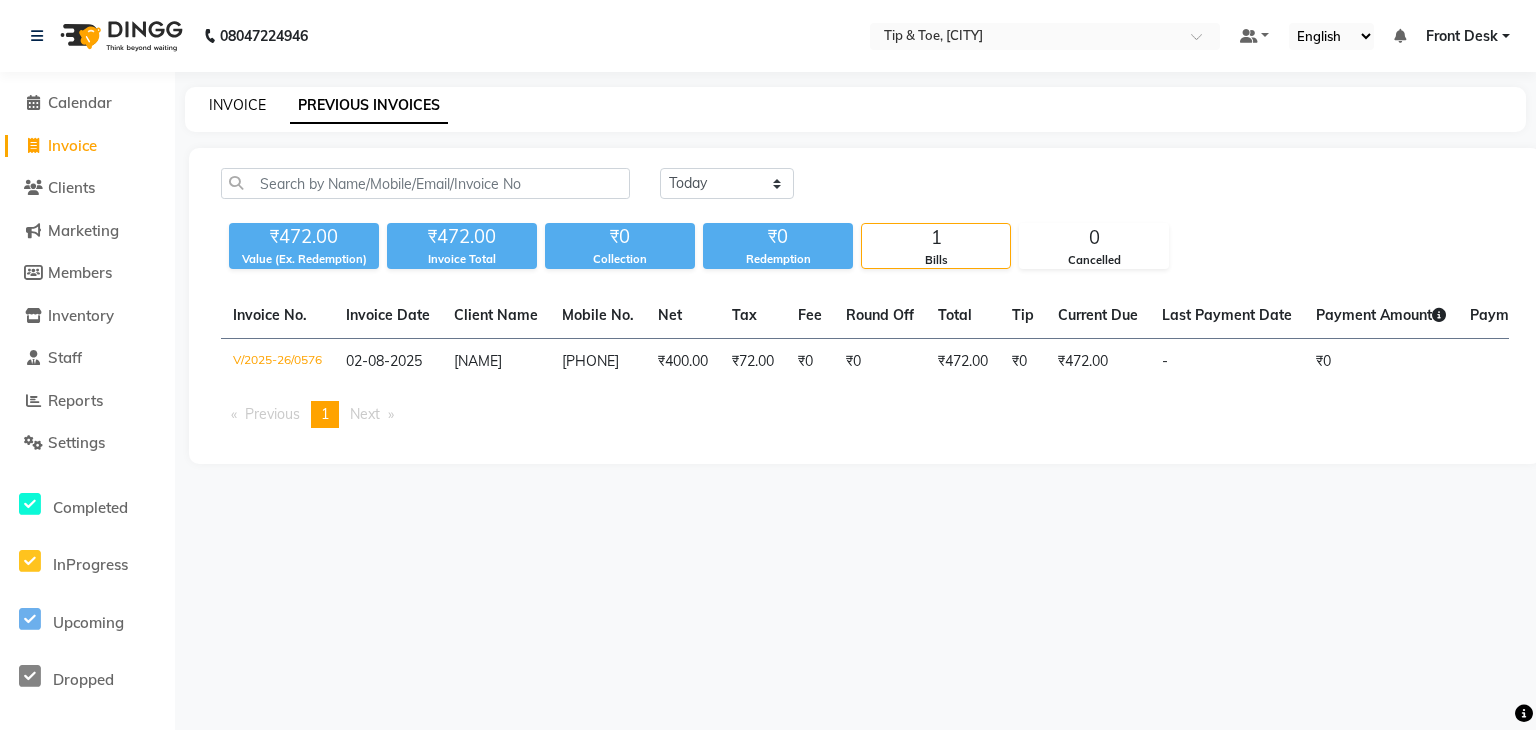 click on "INVOICE" 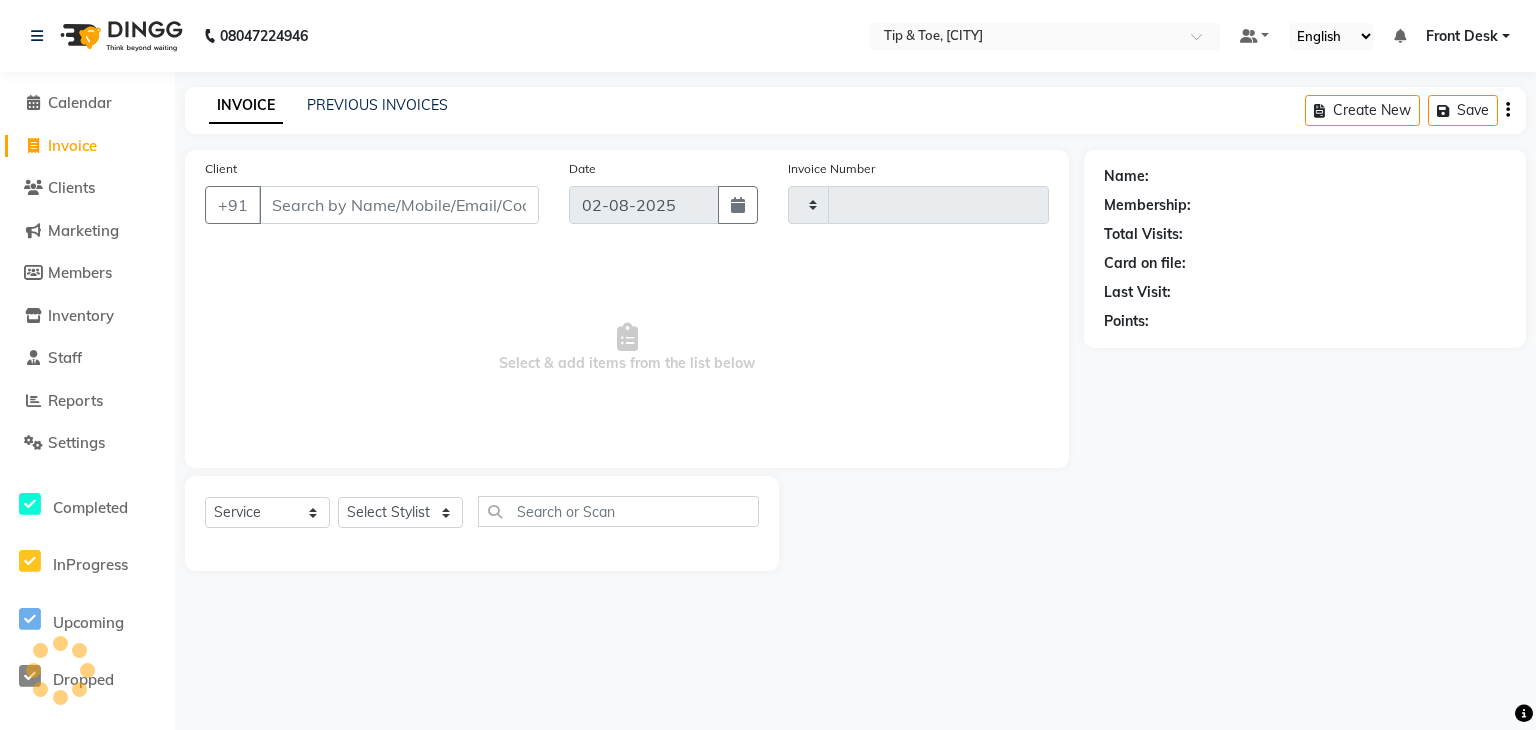 type on "0577" 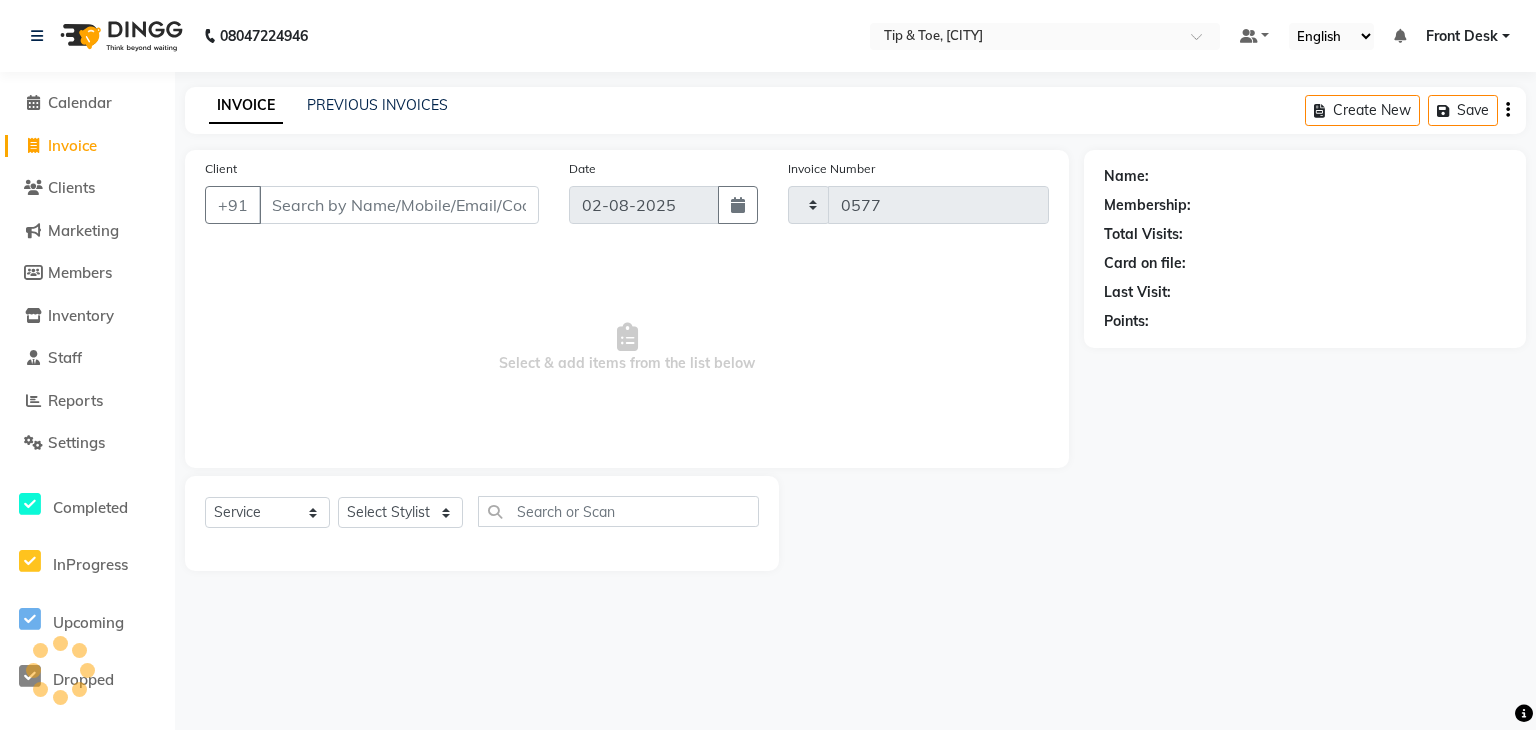 select on "5835" 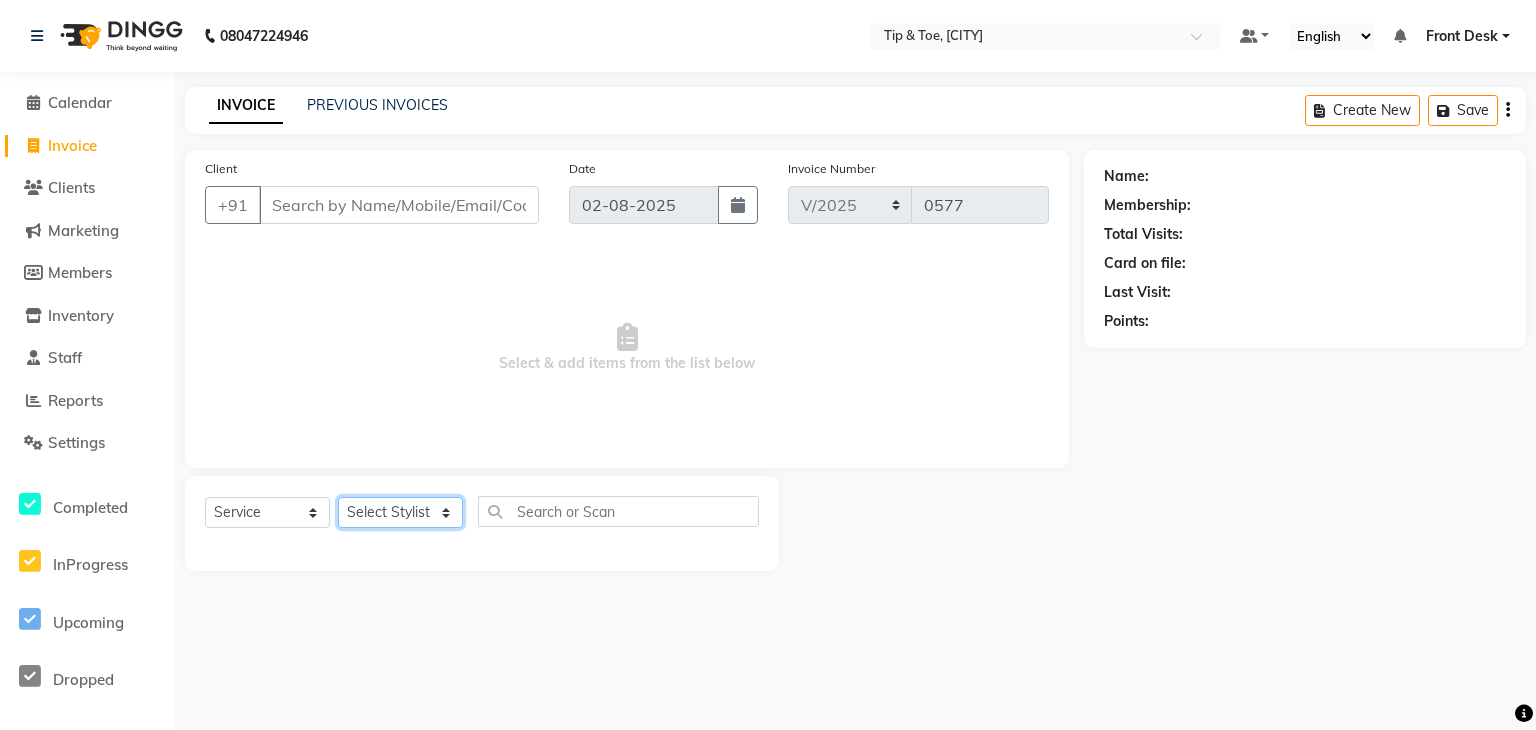 click on "Select Stylist ANSHU Front Desk Kaoto KOMAL MAHOSO MONISH NICK RAJA RAJVEER RANGINA SACHIN SAHIL" 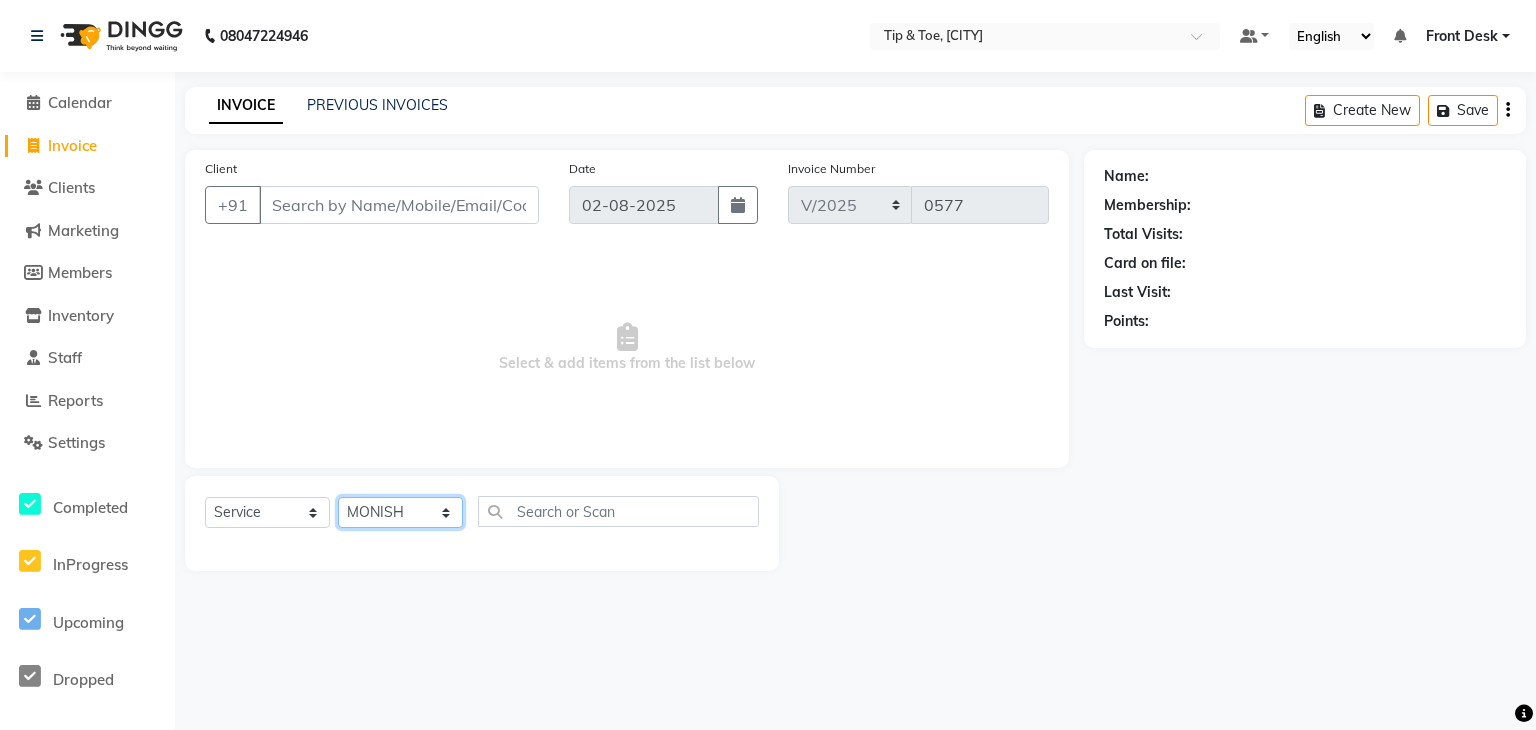 click on "Select Stylist ANSHU Front Desk Kaoto KOMAL MAHOSO MONISH NICK RAJA RAJVEER RANGINA SACHIN SAHIL" 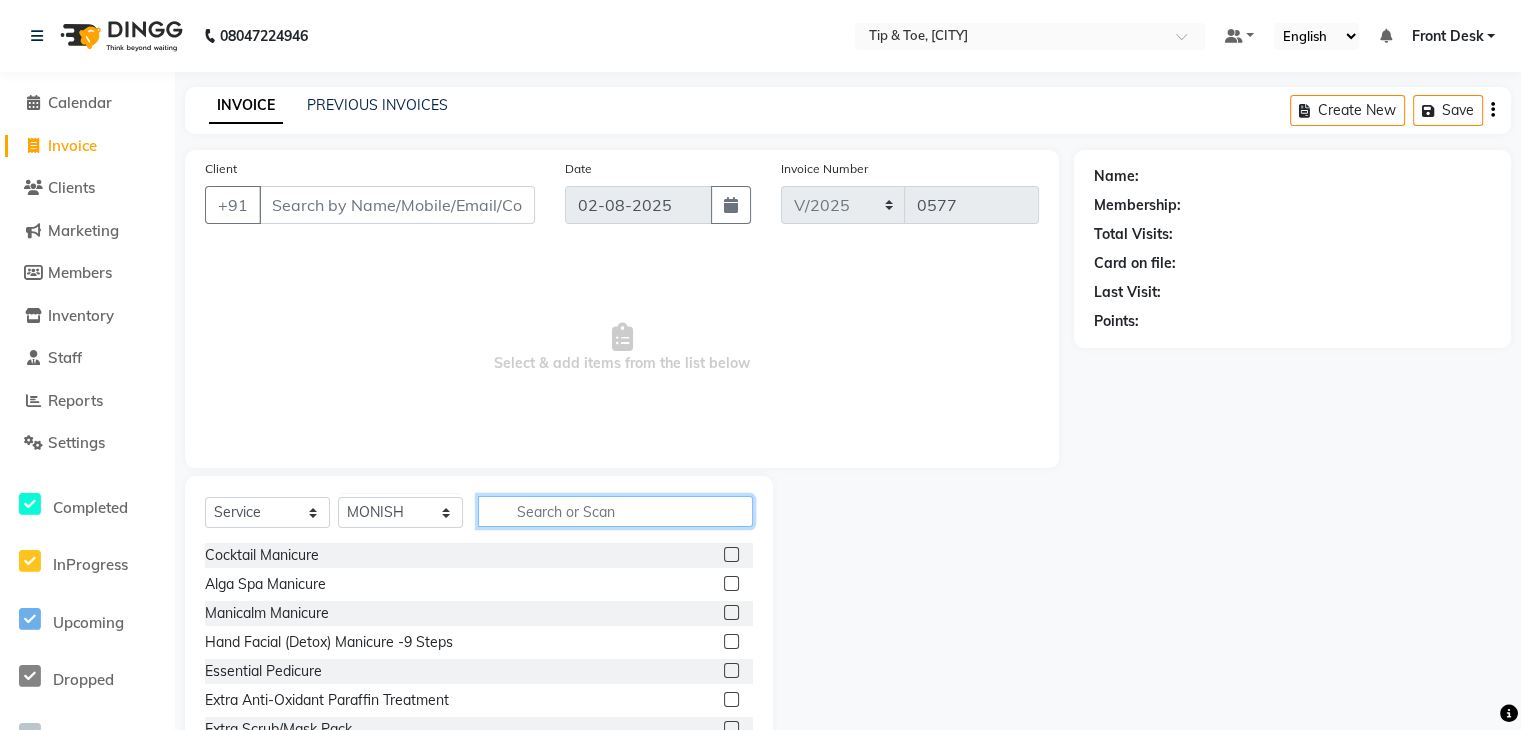 click 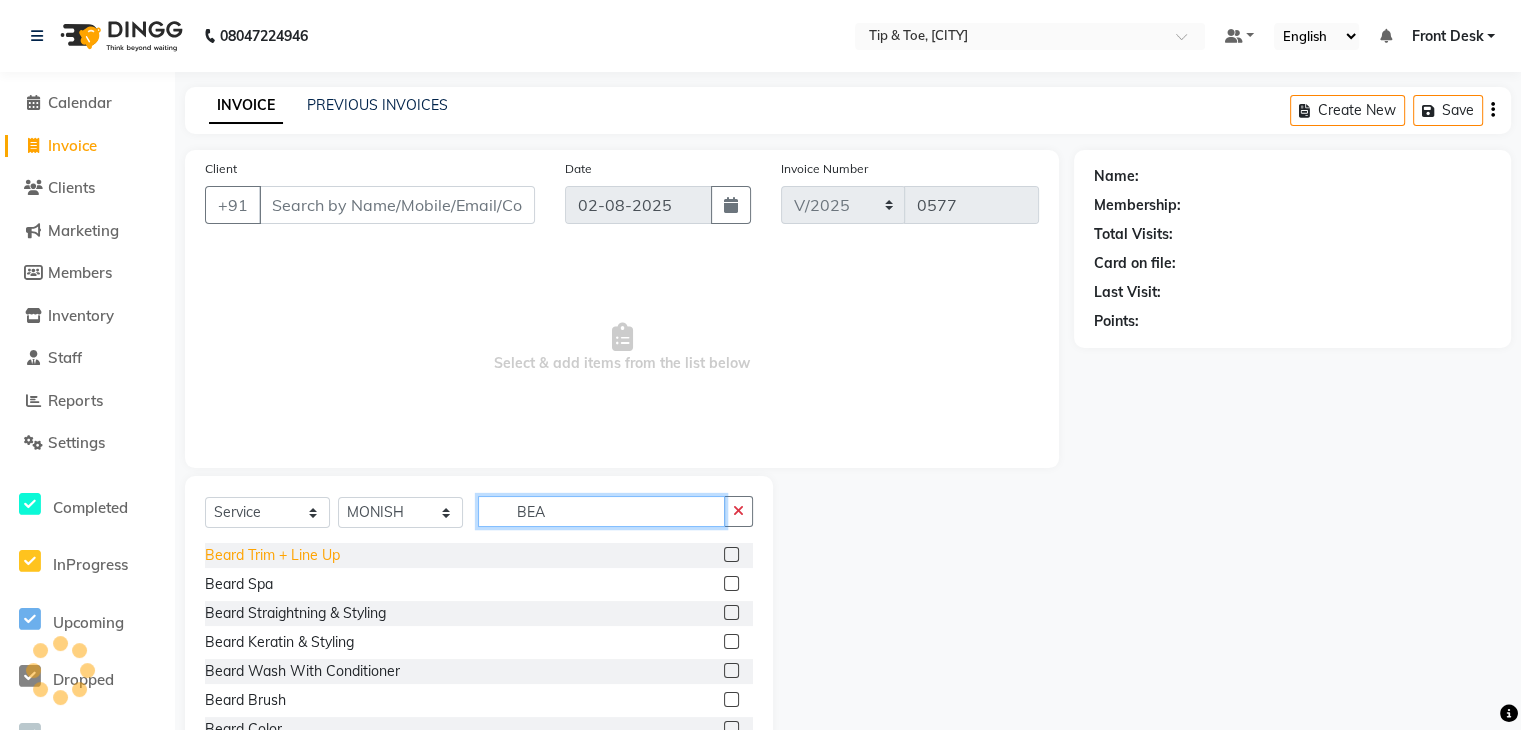 type on "BEA" 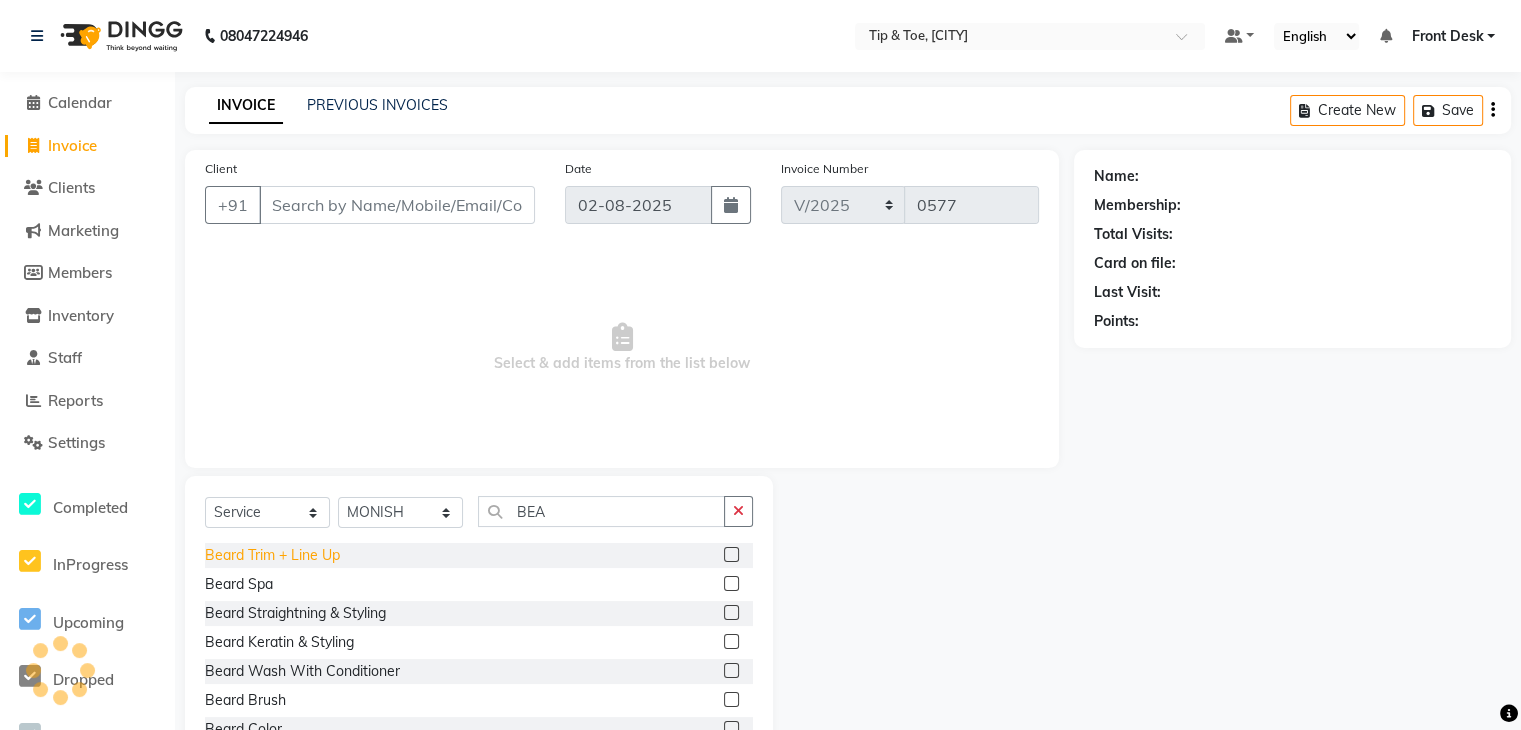 click on "Beard Trim + Line Up" 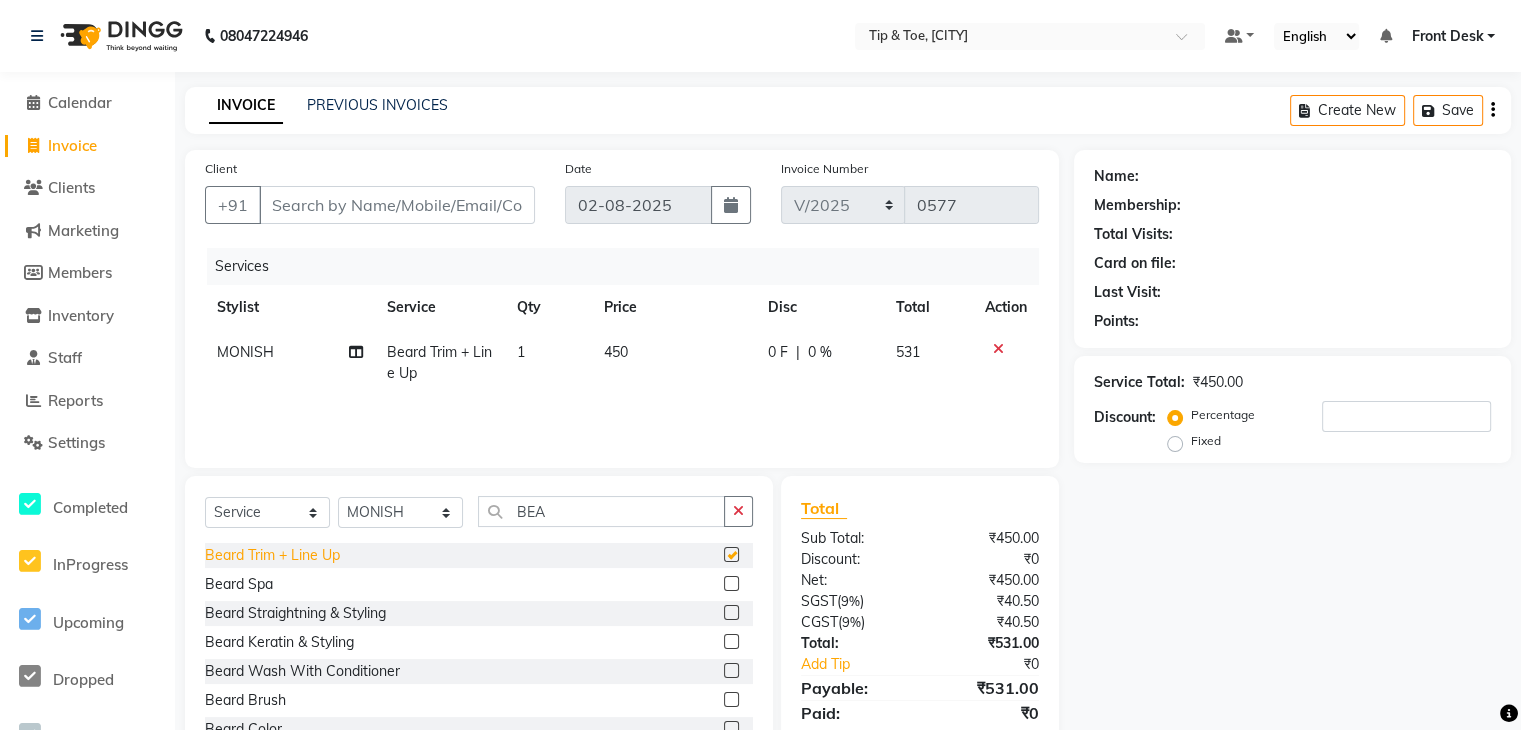 checkbox on "false" 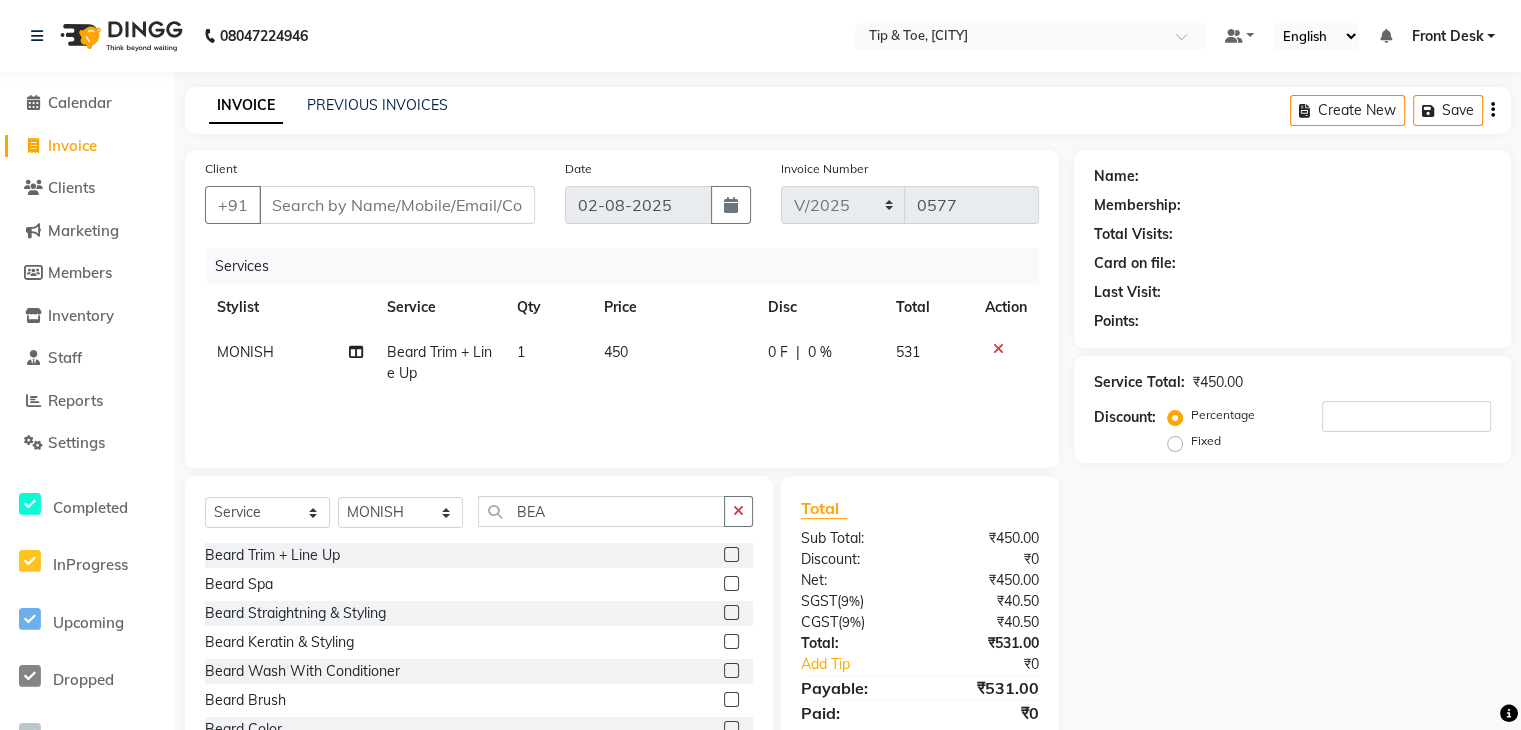 click on "450" 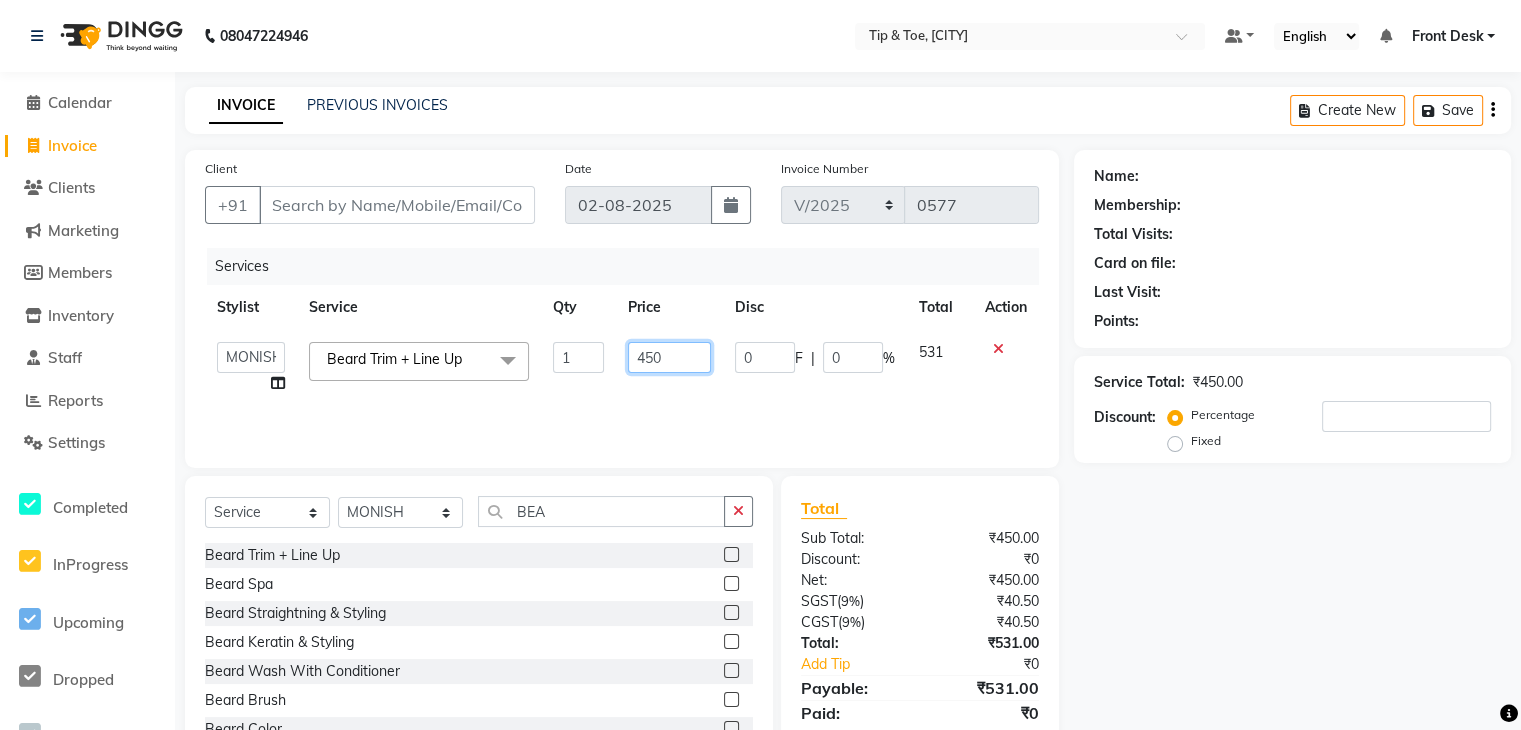 click on "450" 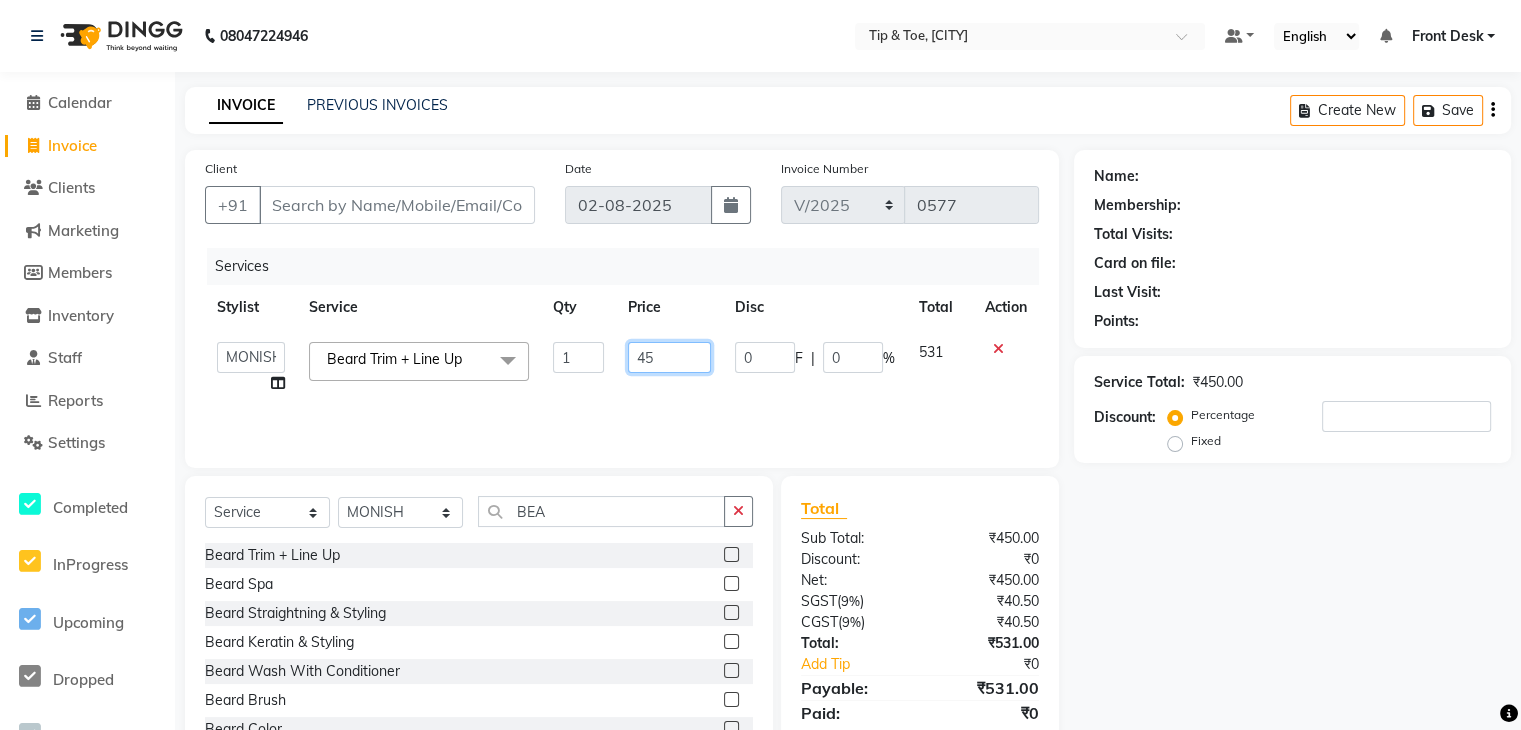 type on "4" 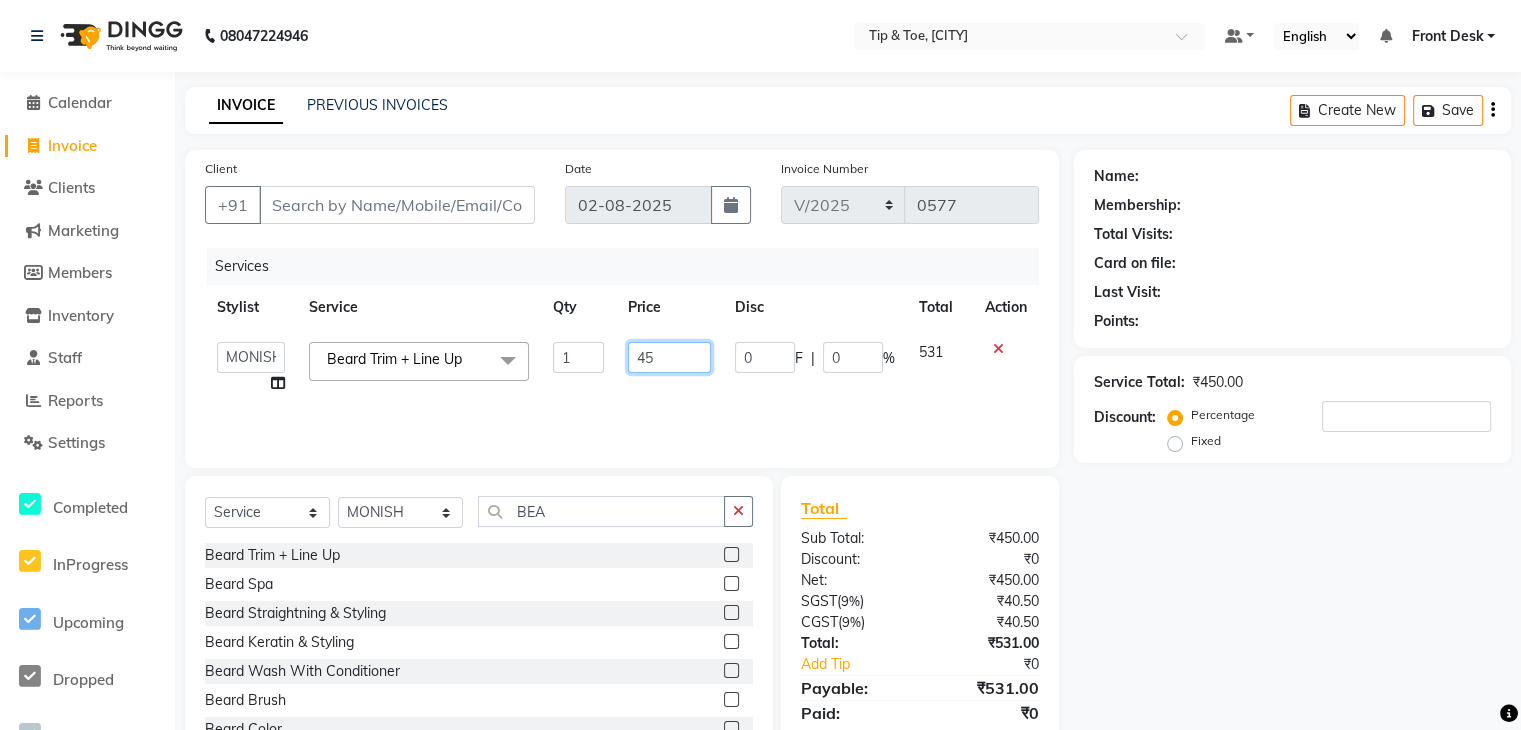 type on "450" 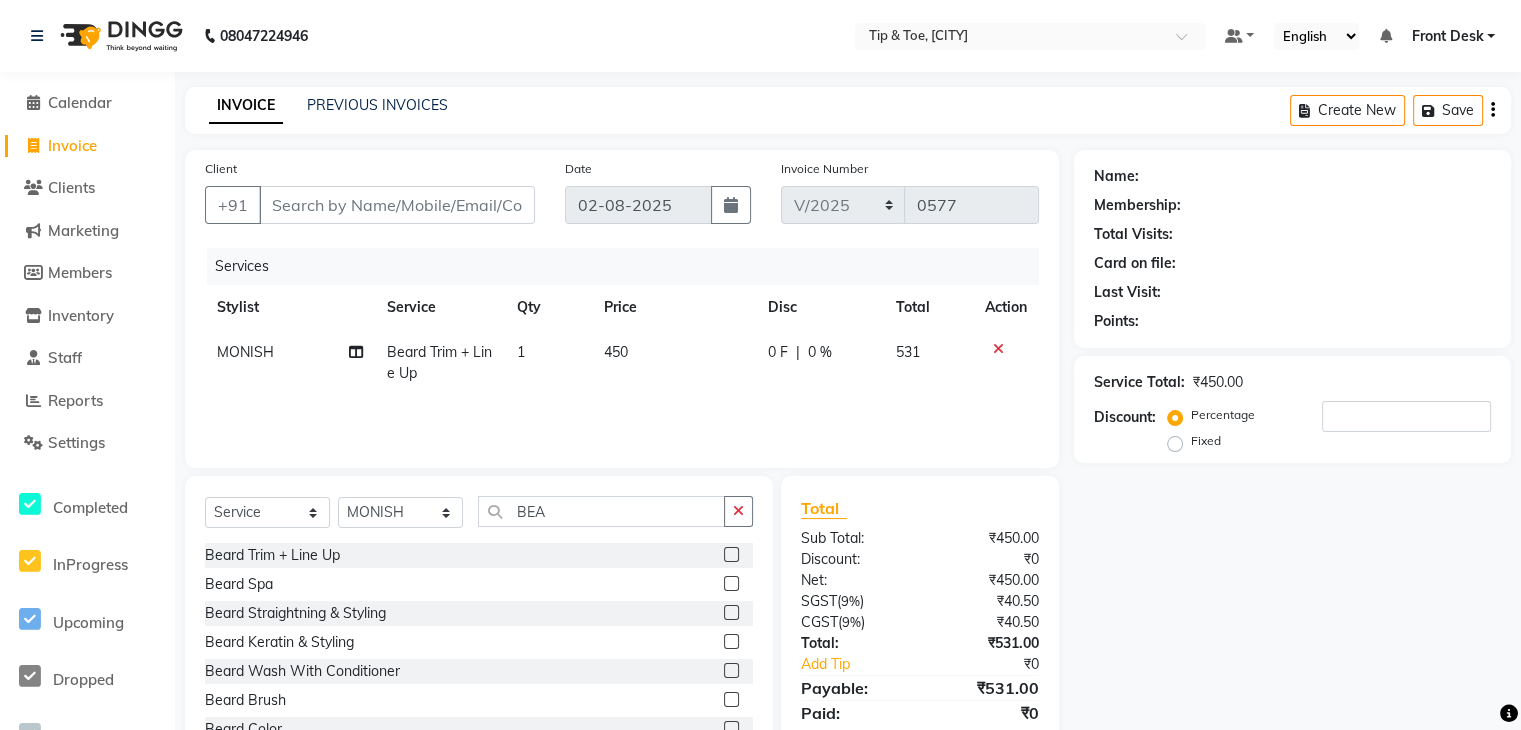 click on "Name: Membership: Total Visits: Card on file: Last Visit:  Points:  Service Total:  ₹450.00  Discount:  Percentage   Fixed" 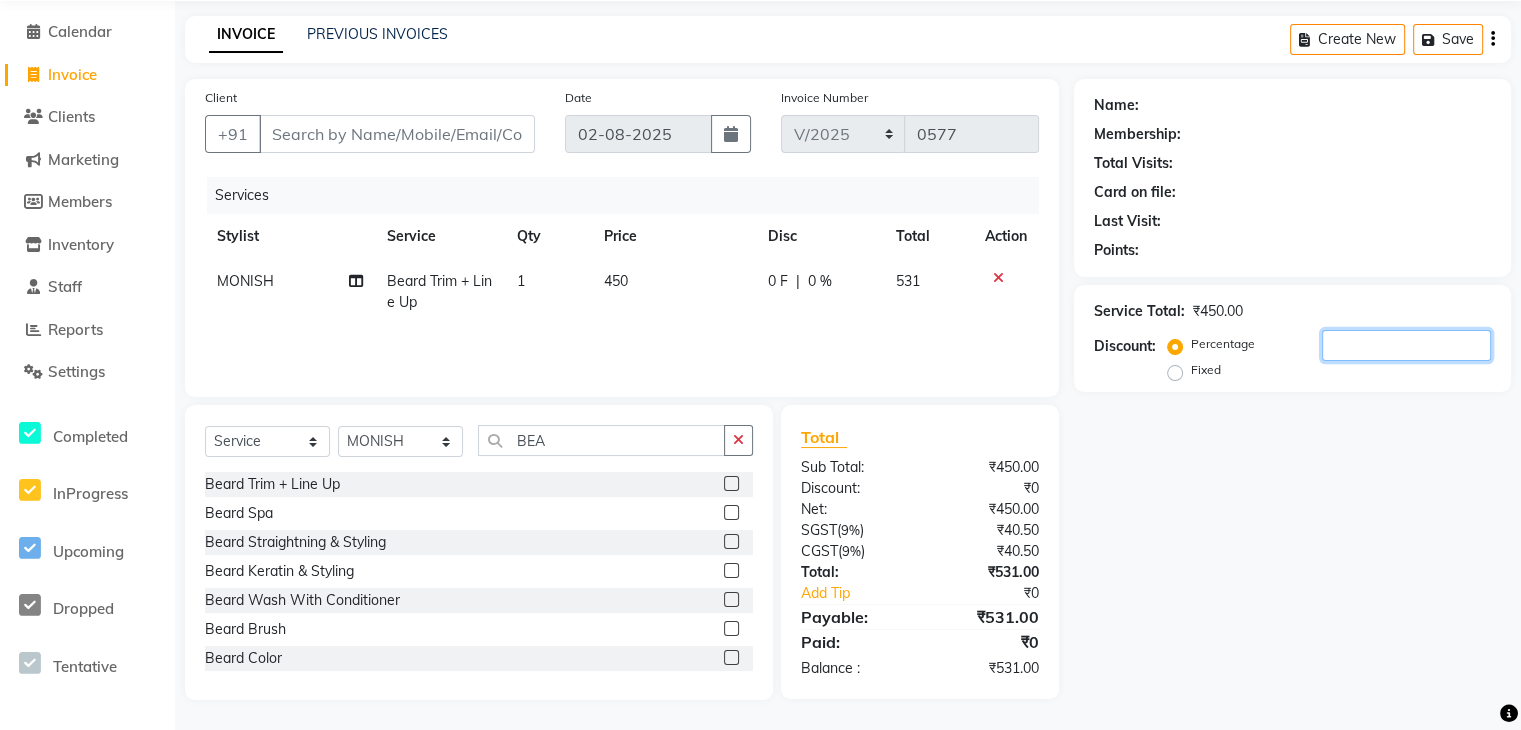 click 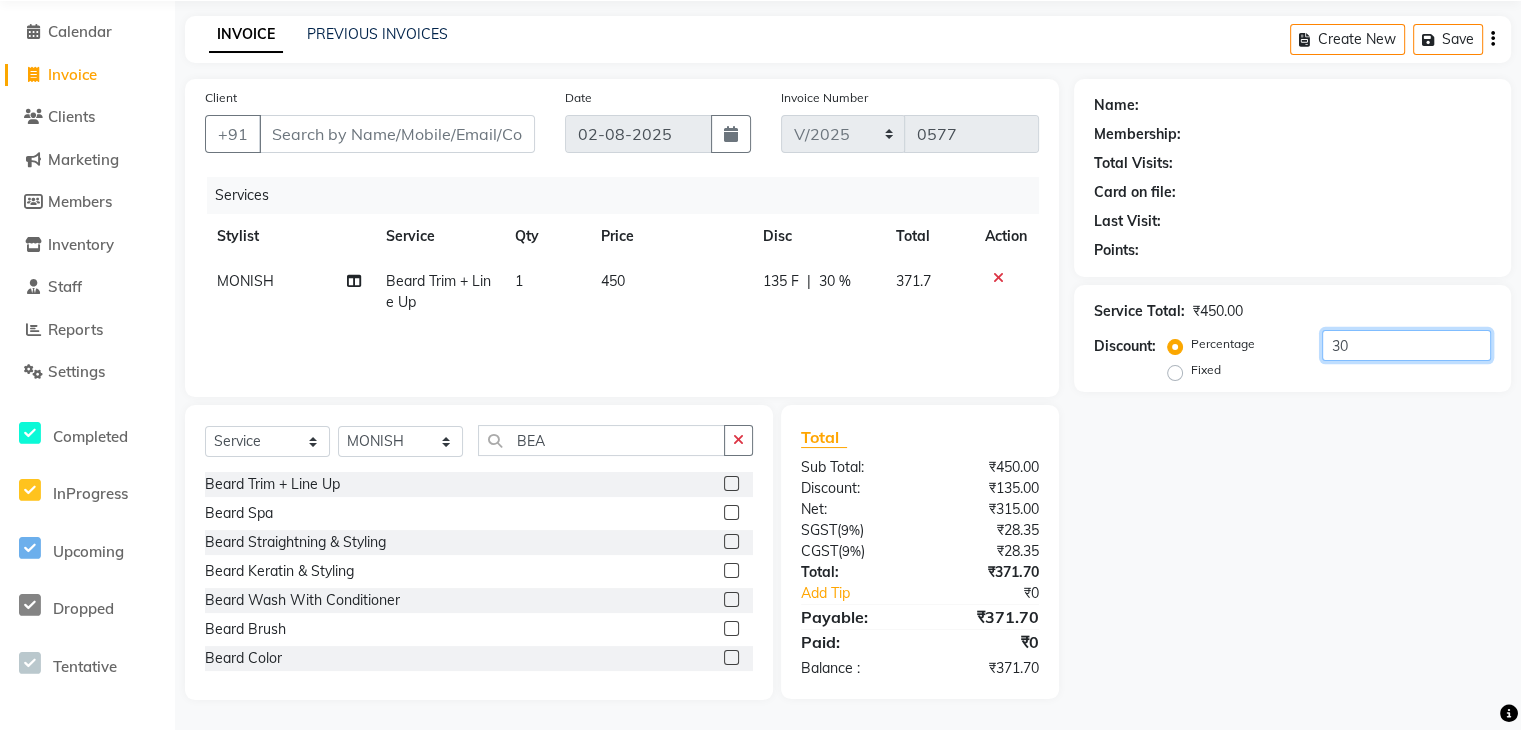 type on "30" 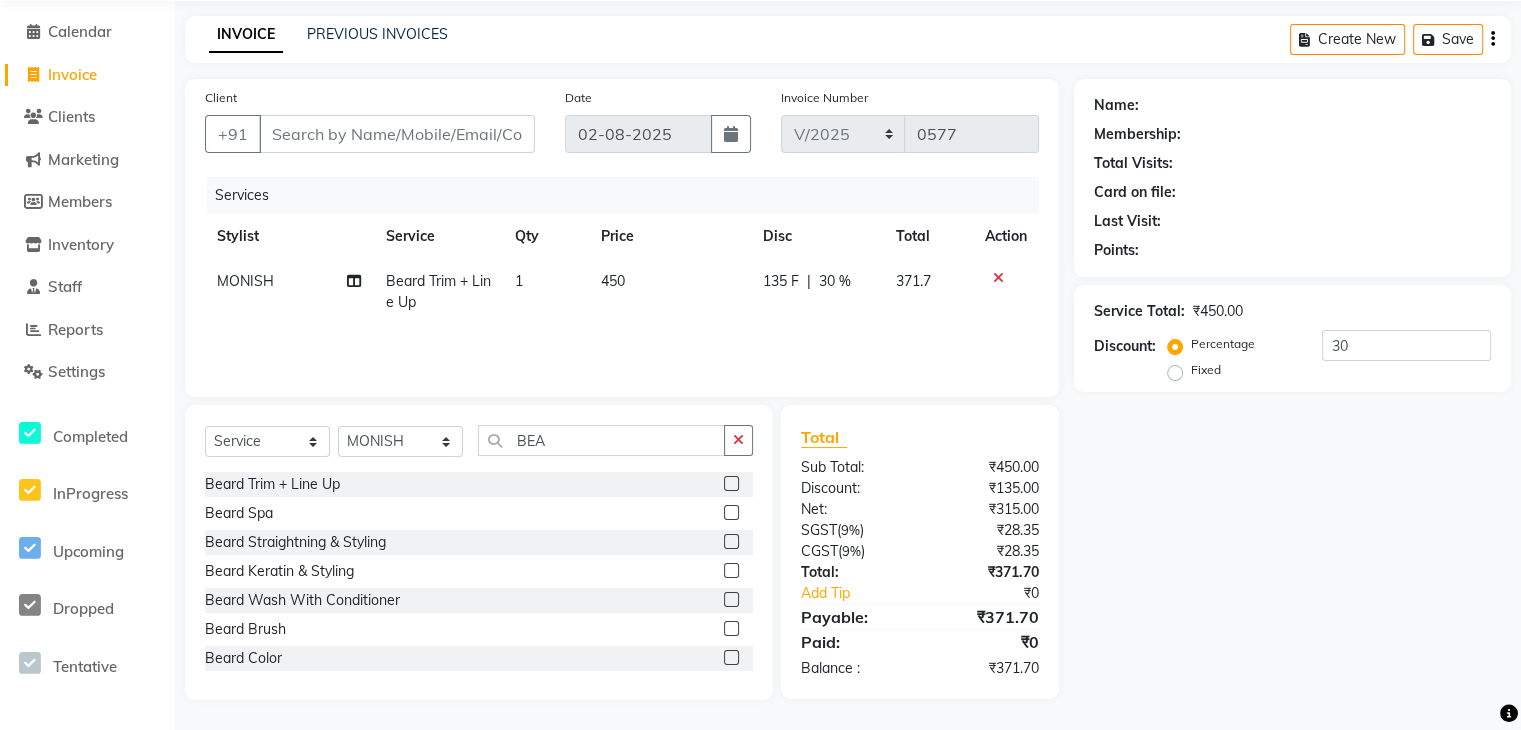 click on "Name: Membership: Total Visits: Card on file: Last Visit:  Points:  Service Total:  ₹450.00  Discount:  Percentage   Fixed  30" 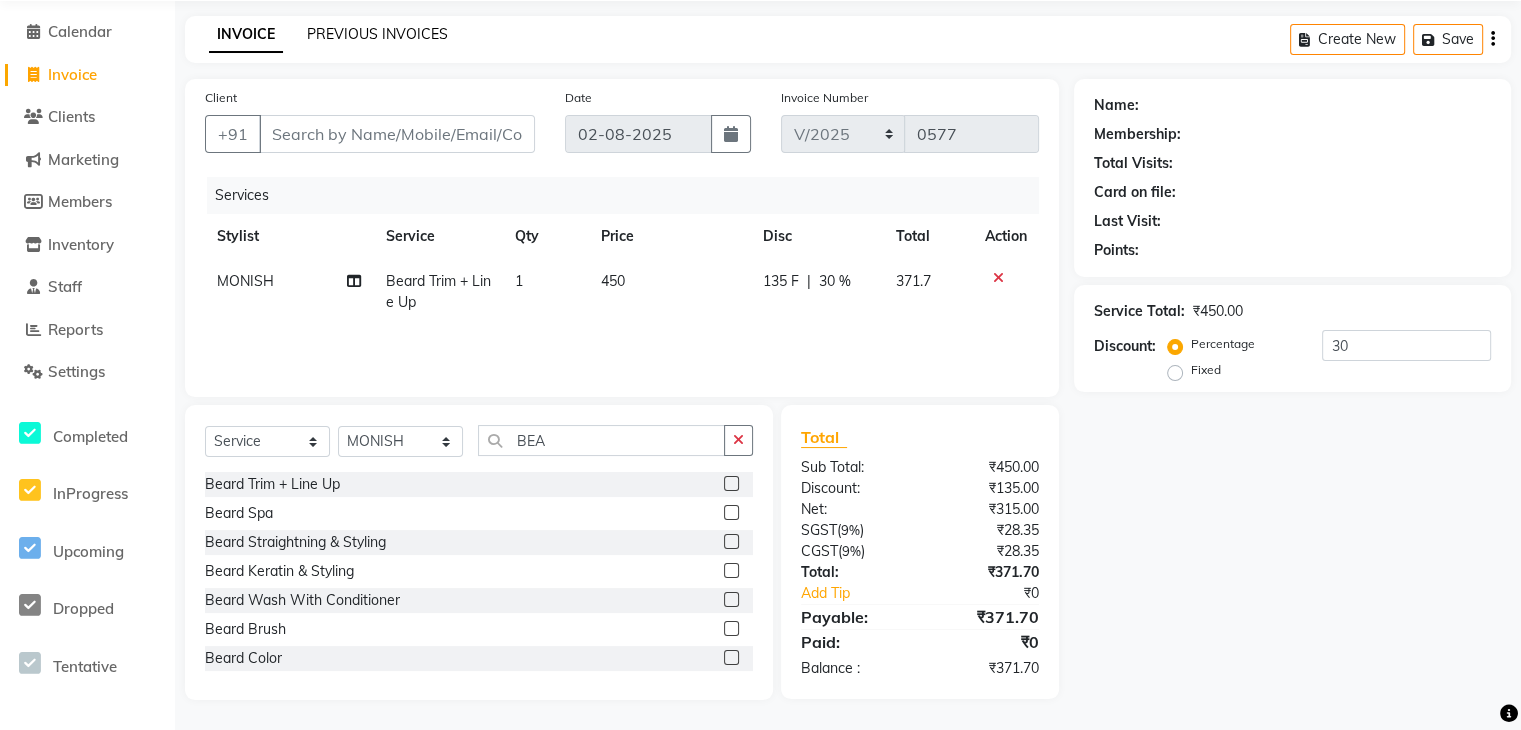 click on "PREVIOUS INVOICES" 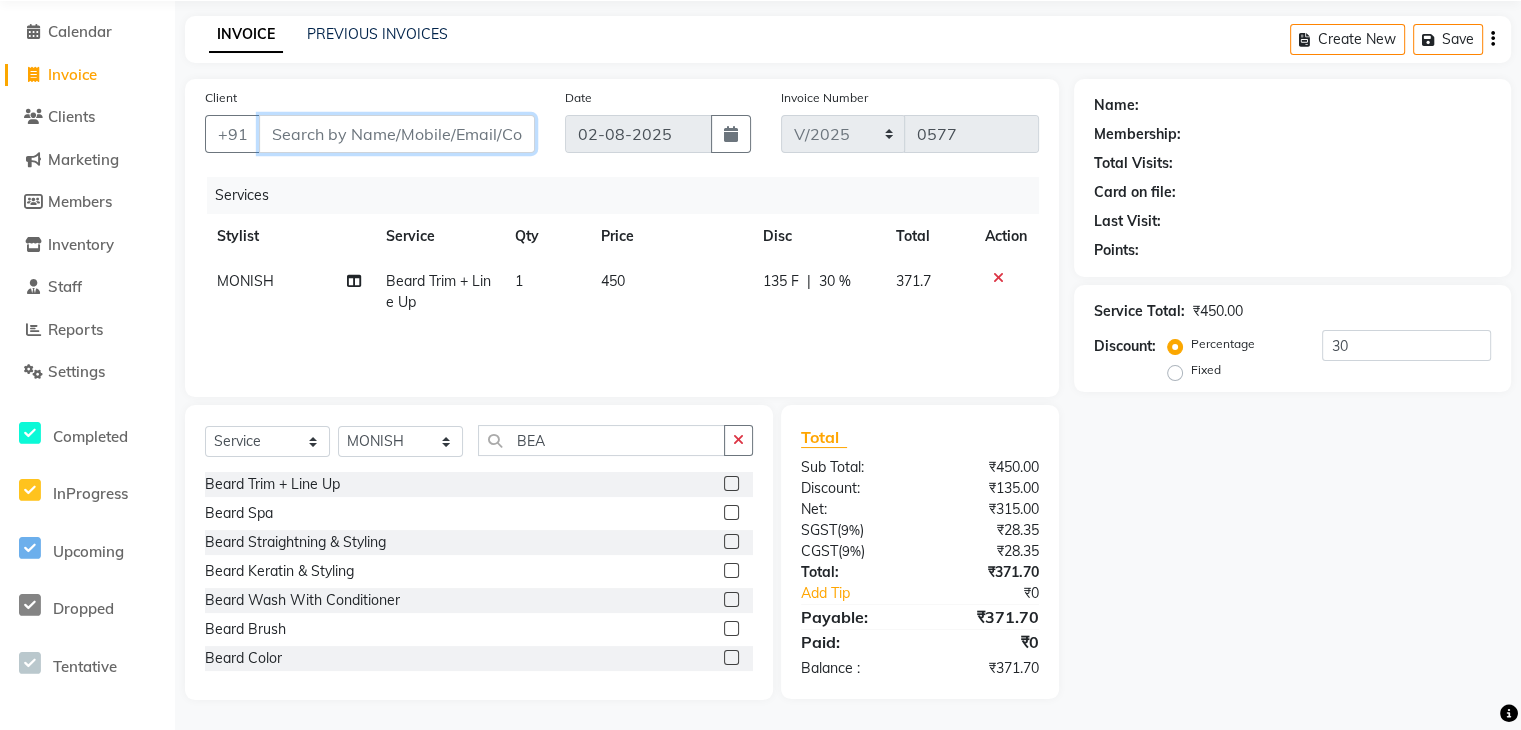 click on "Client" at bounding box center [397, 134] 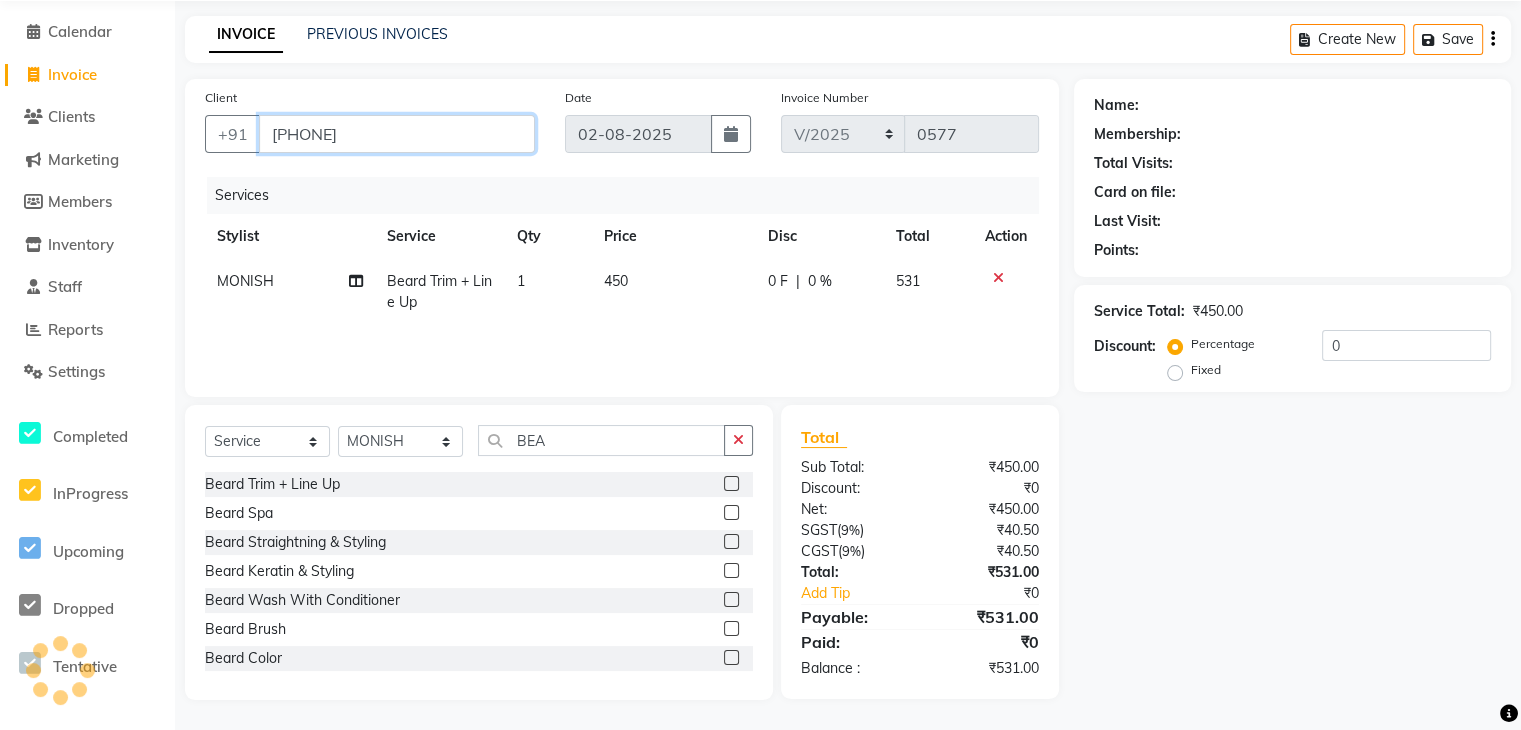 type on "8638076592" 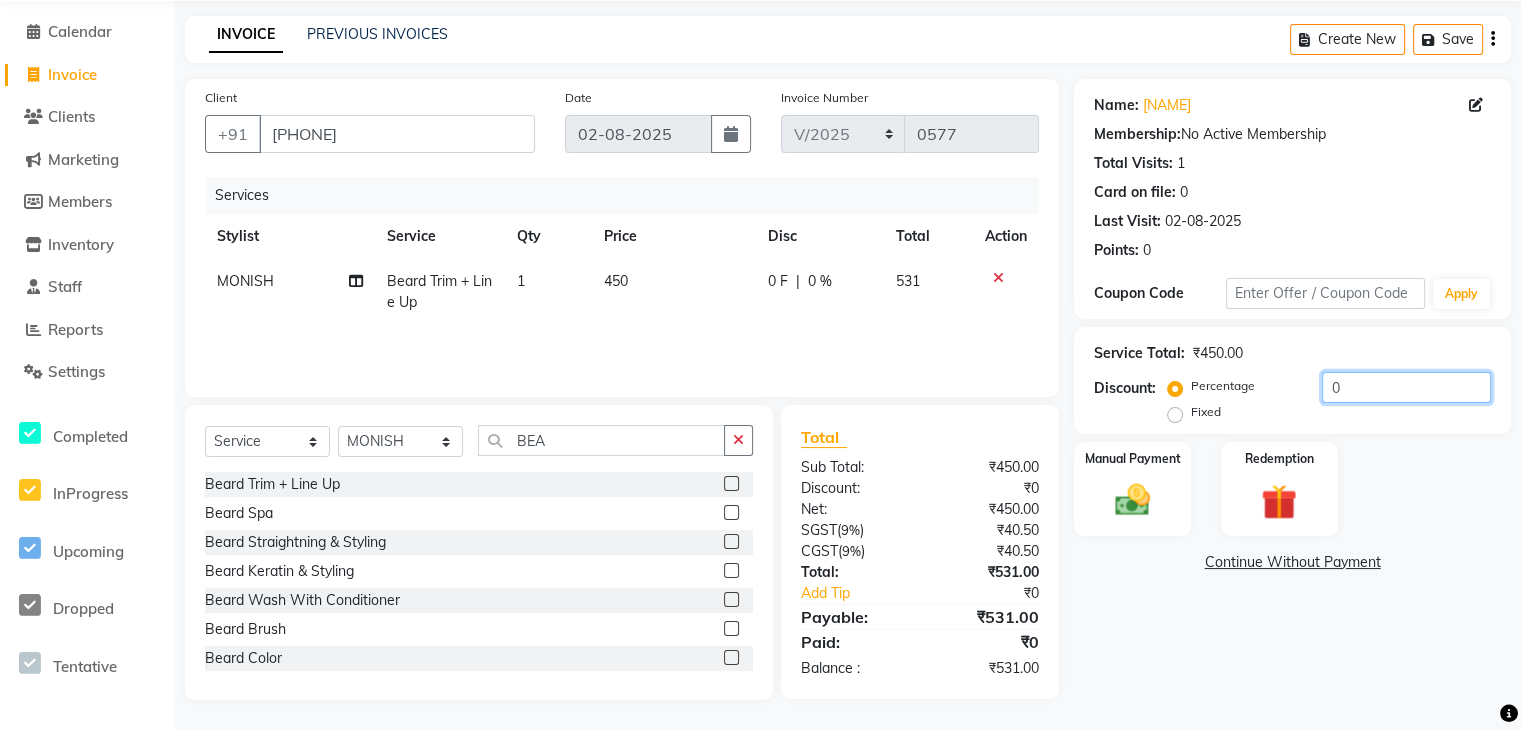 click on "0" 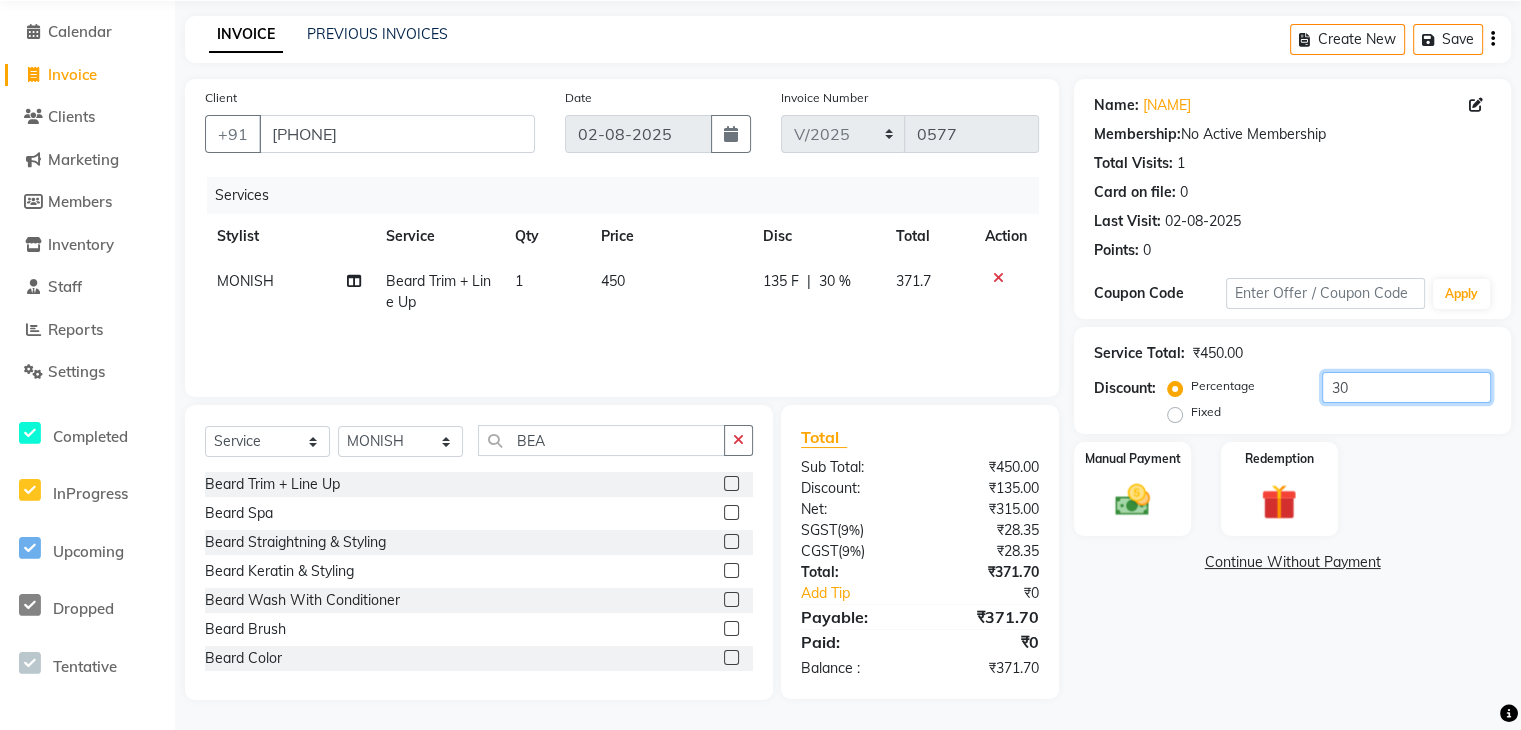 type on "3" 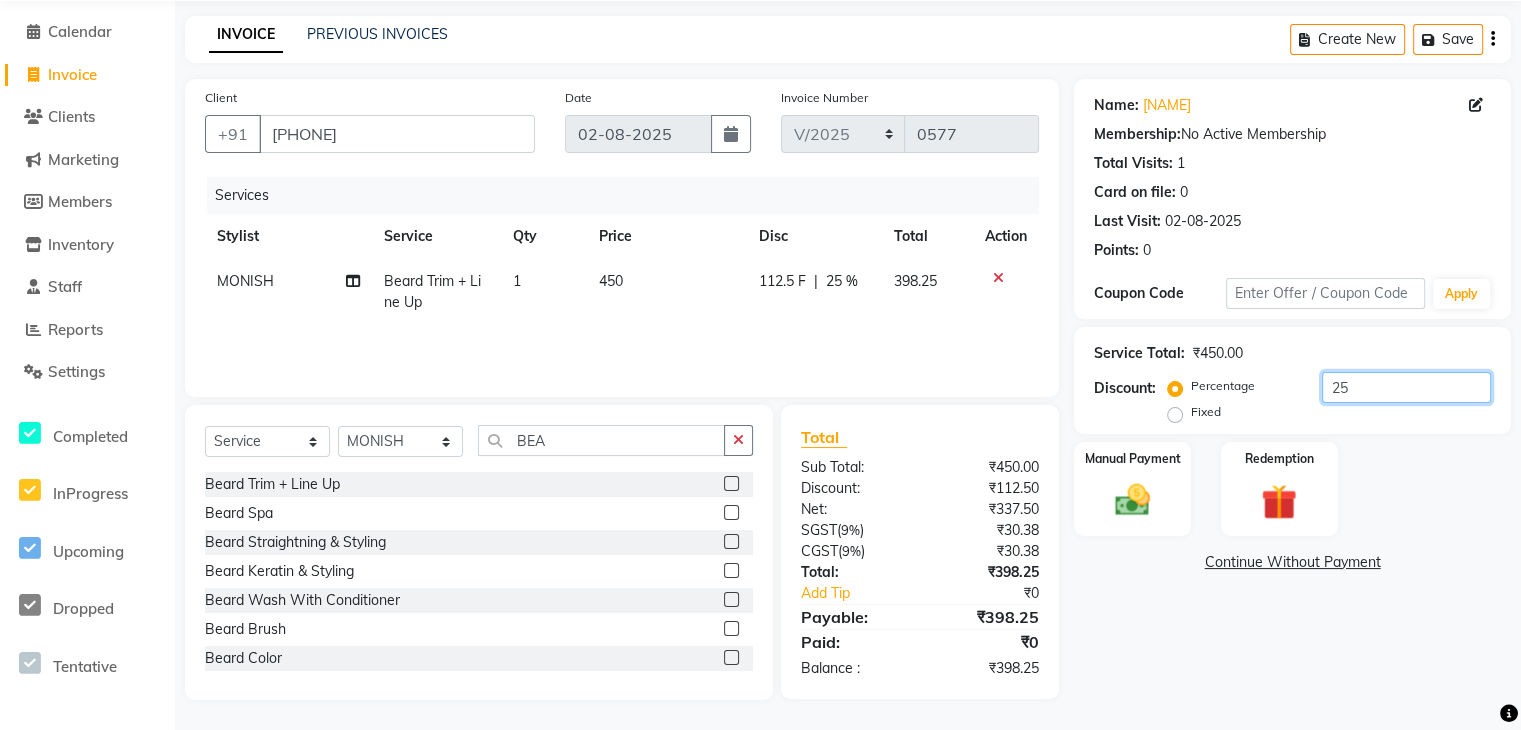 type on "2" 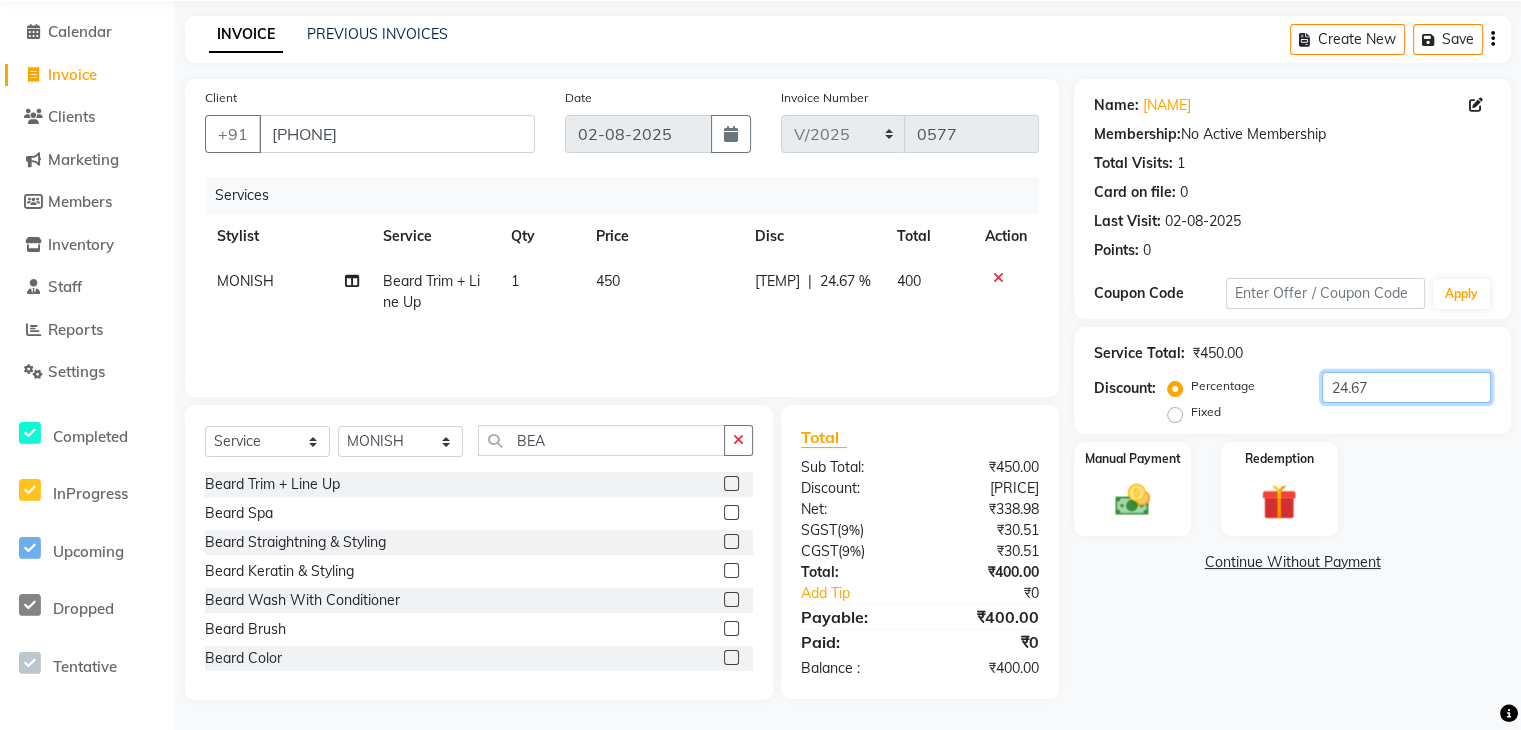 type on "24.67" 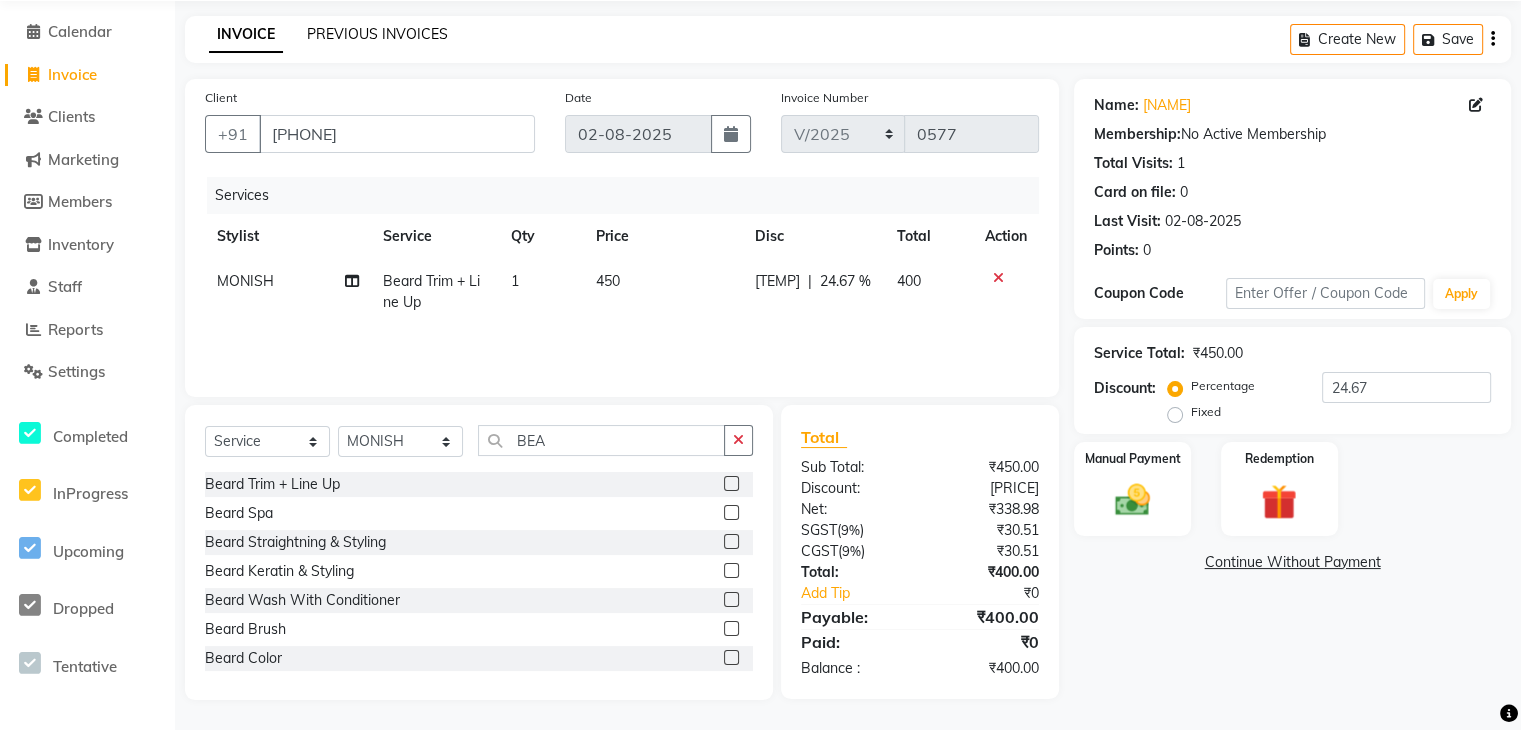 click on "PREVIOUS INVOICES" 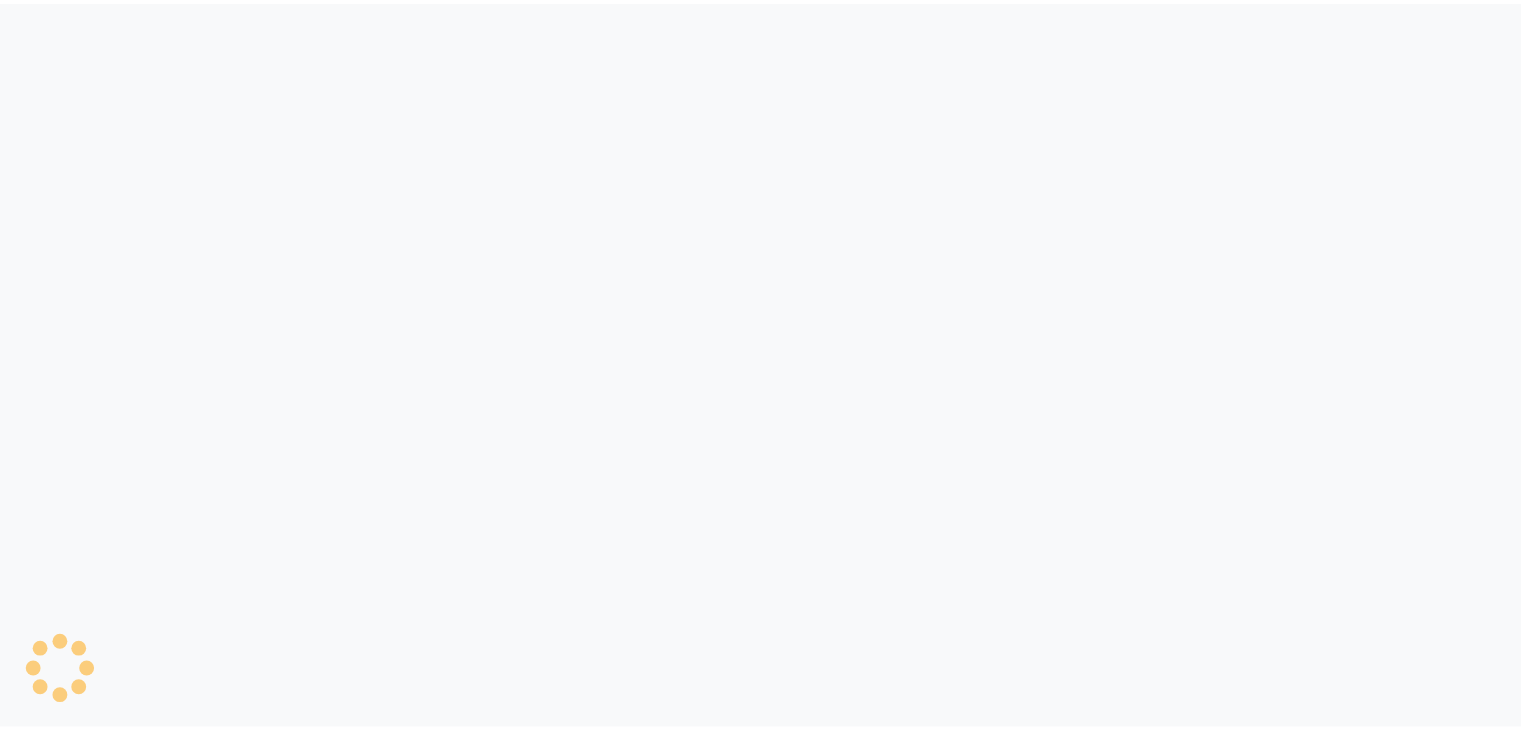 scroll, scrollTop: 0, scrollLeft: 0, axis: both 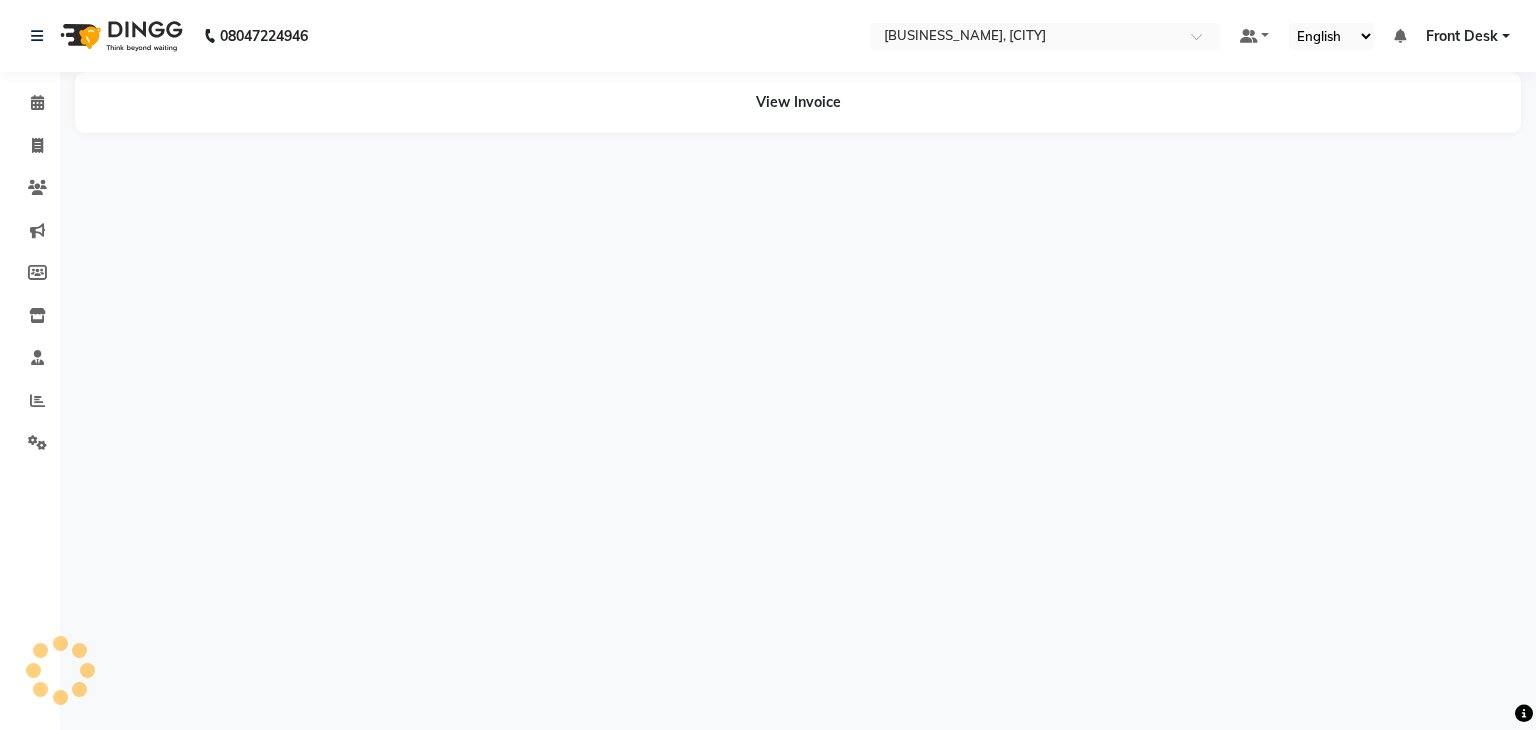 select on "en" 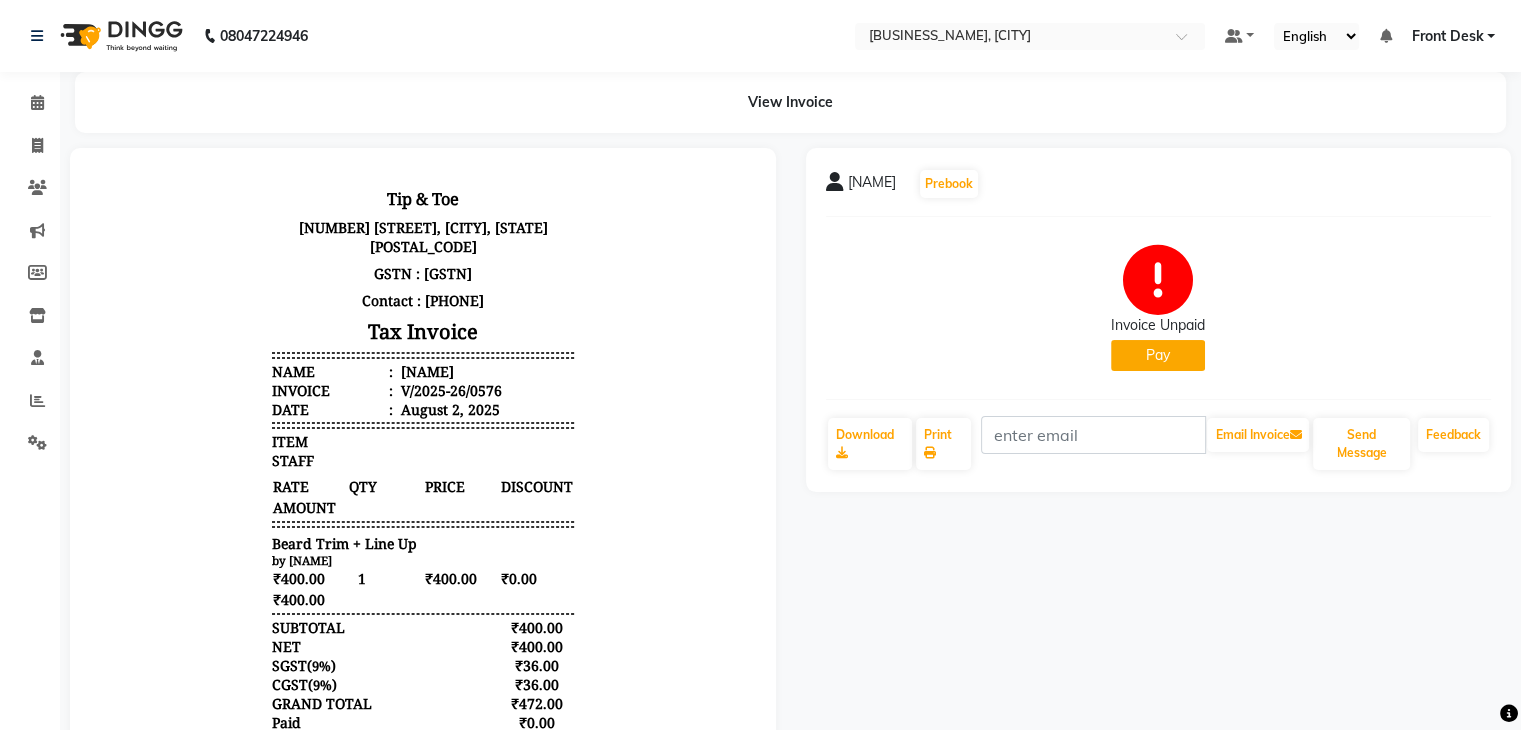 scroll, scrollTop: 0, scrollLeft: 0, axis: both 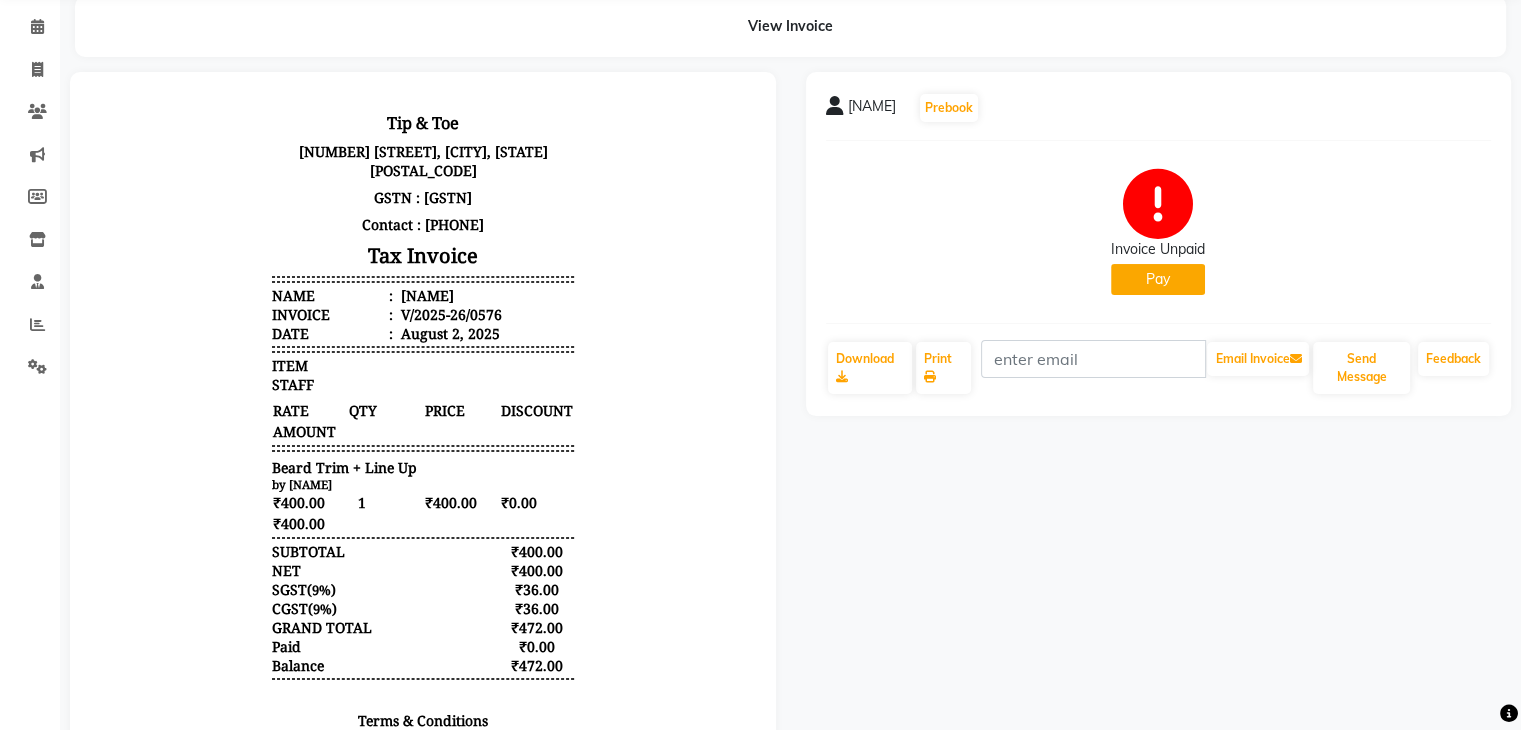 click on "Pay" 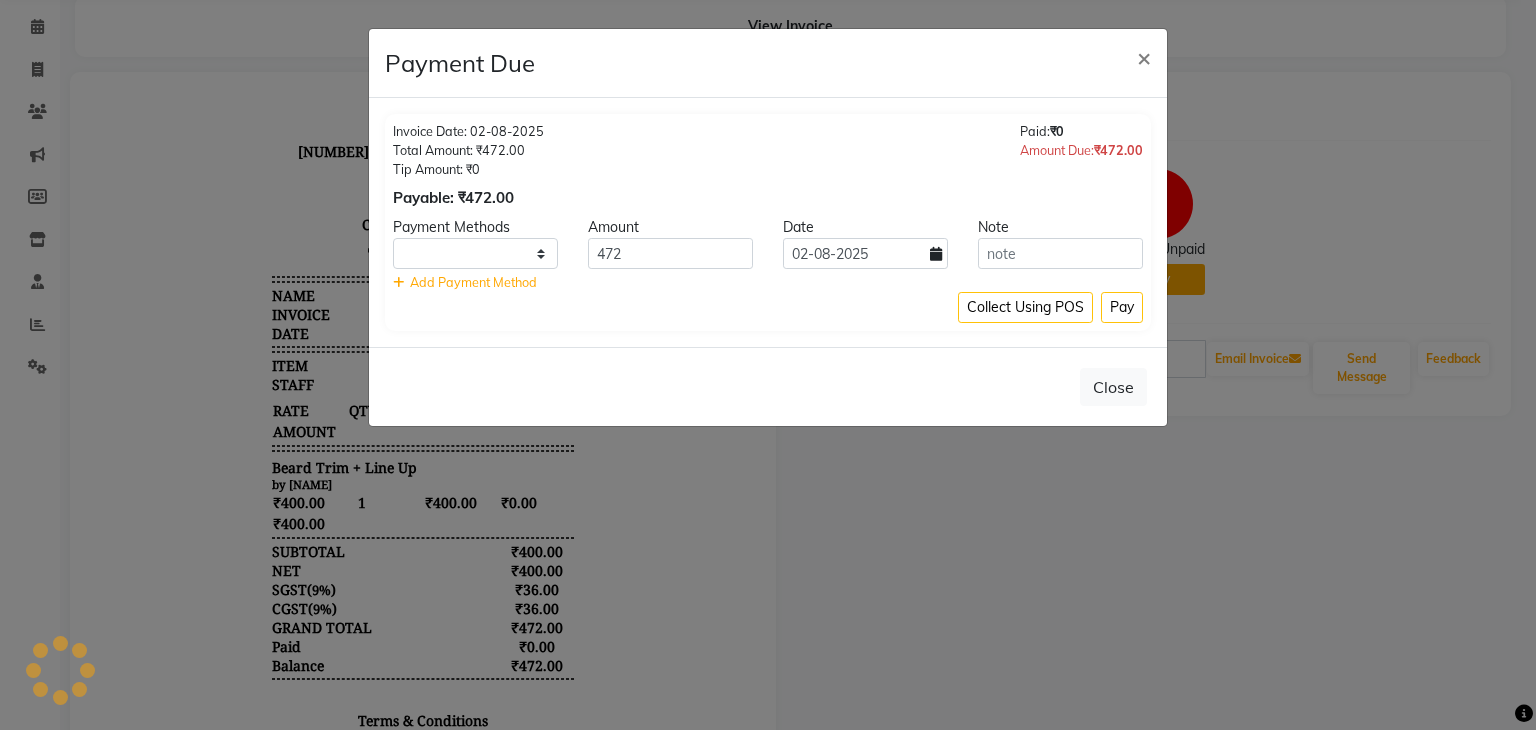 select on "1" 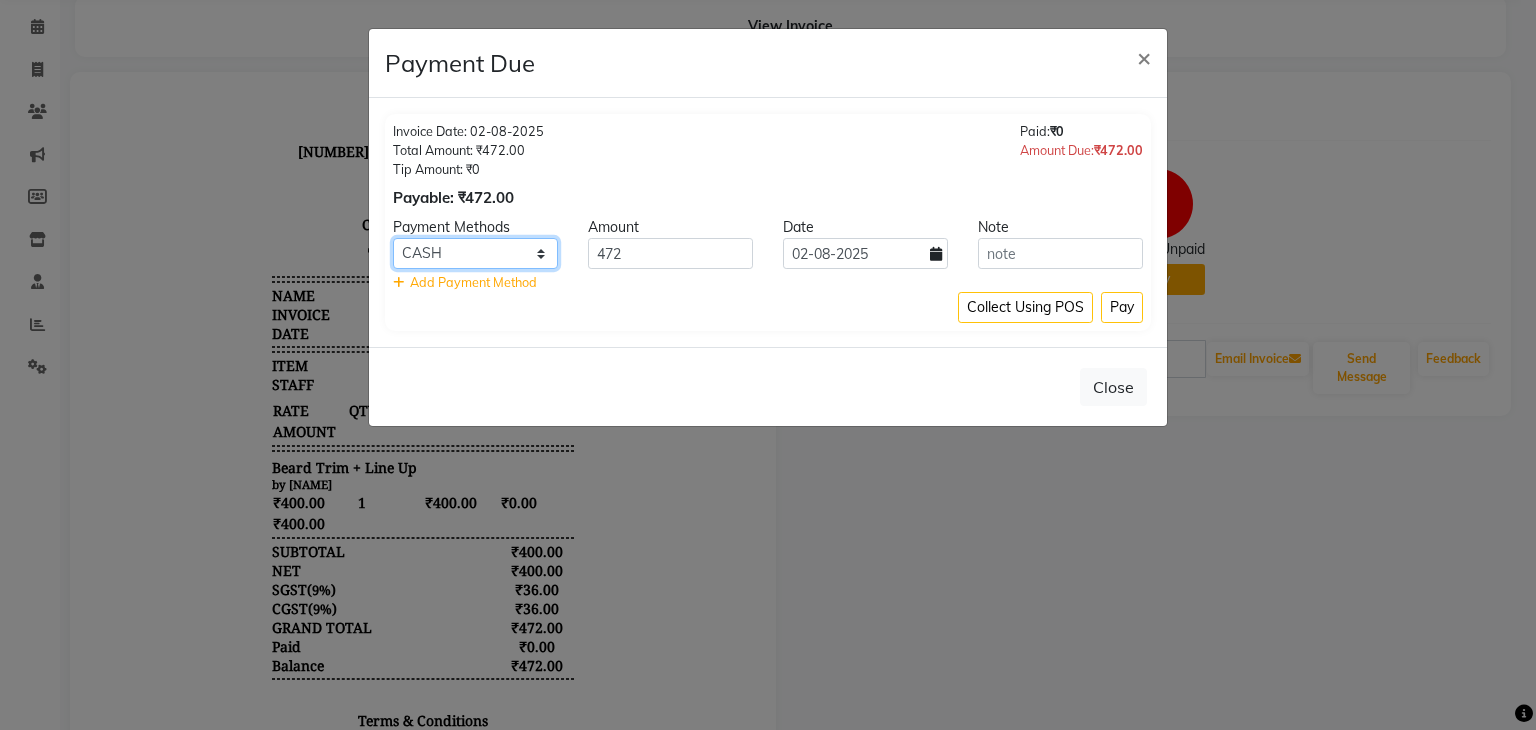 click on "GPay CARD CASH LUZO" 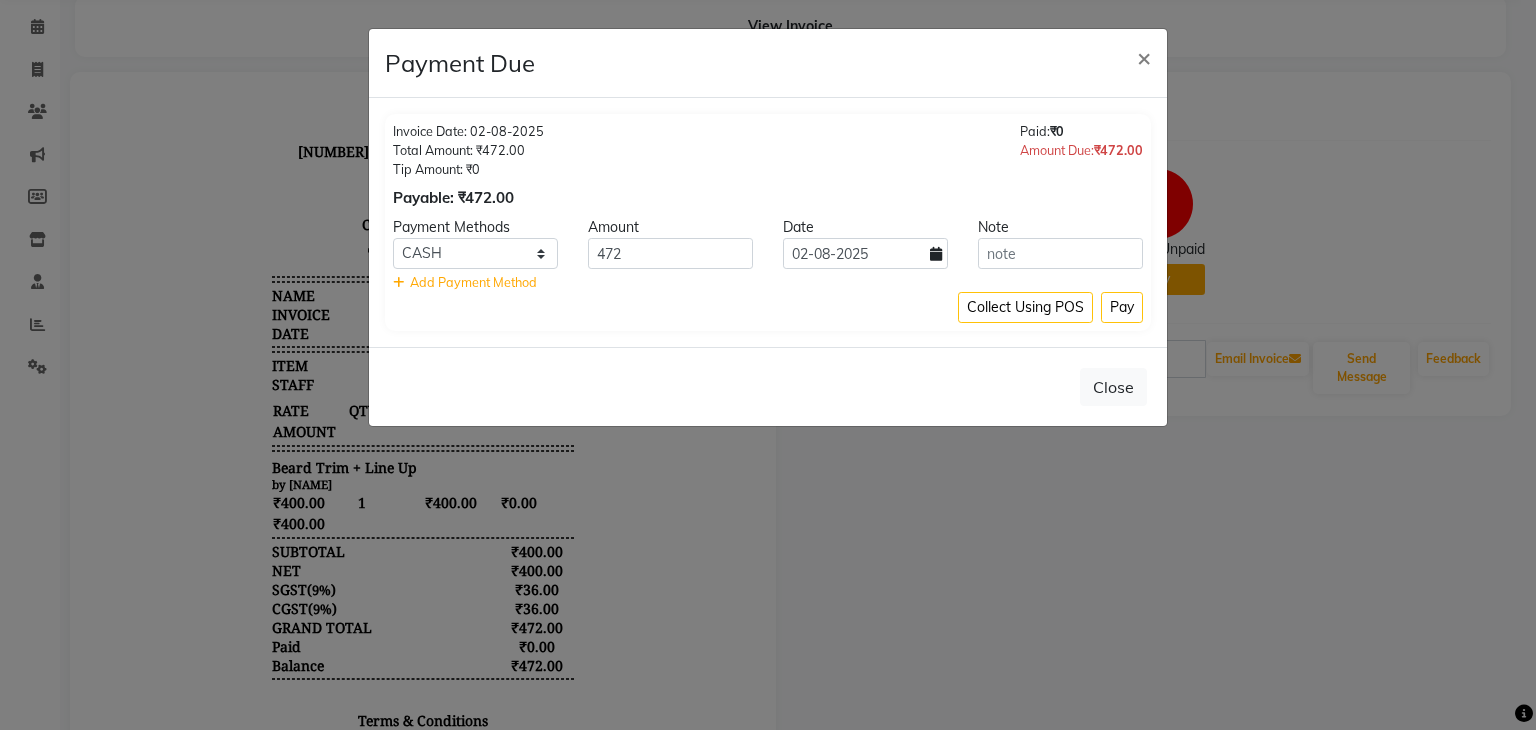 click on "Collect Using POS Pay" 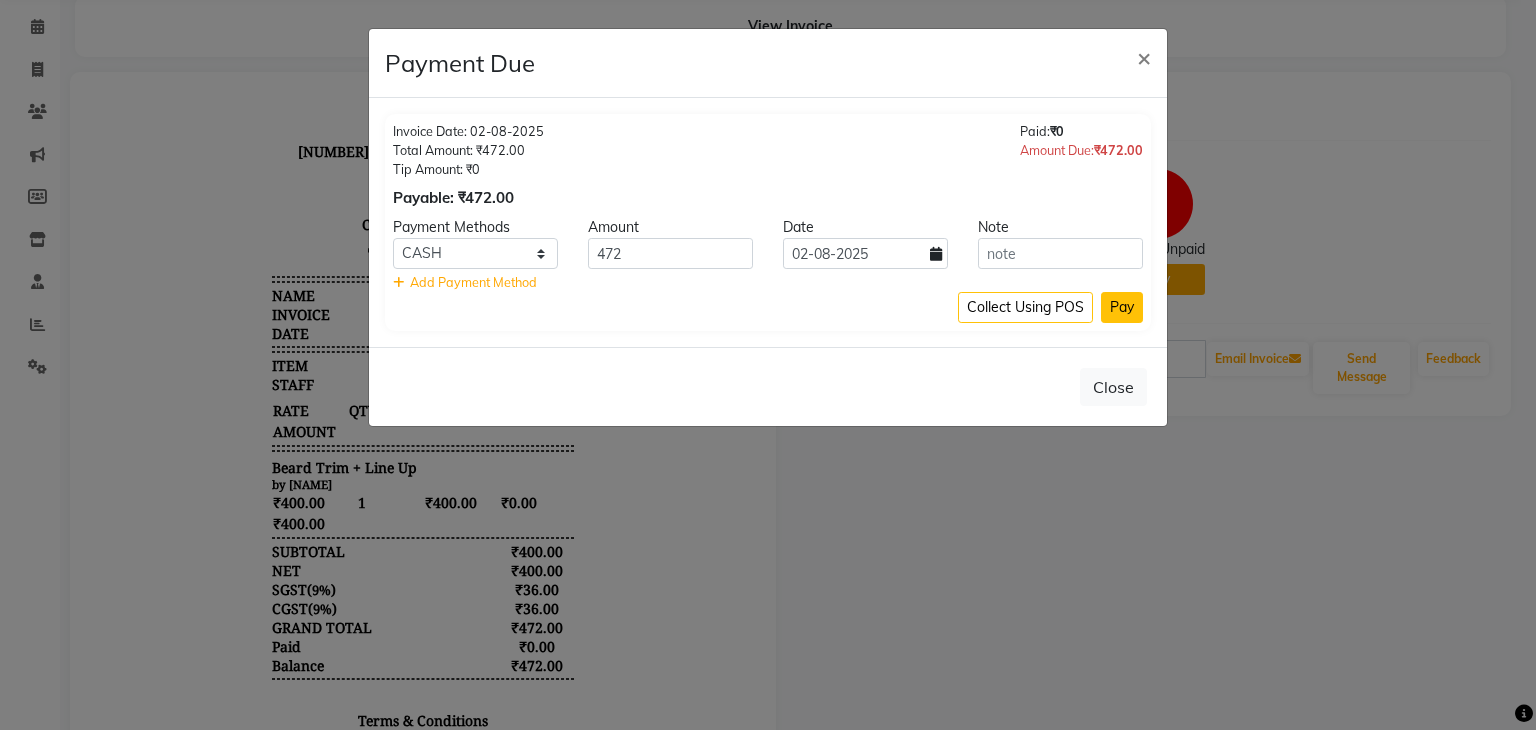 click on "Pay" 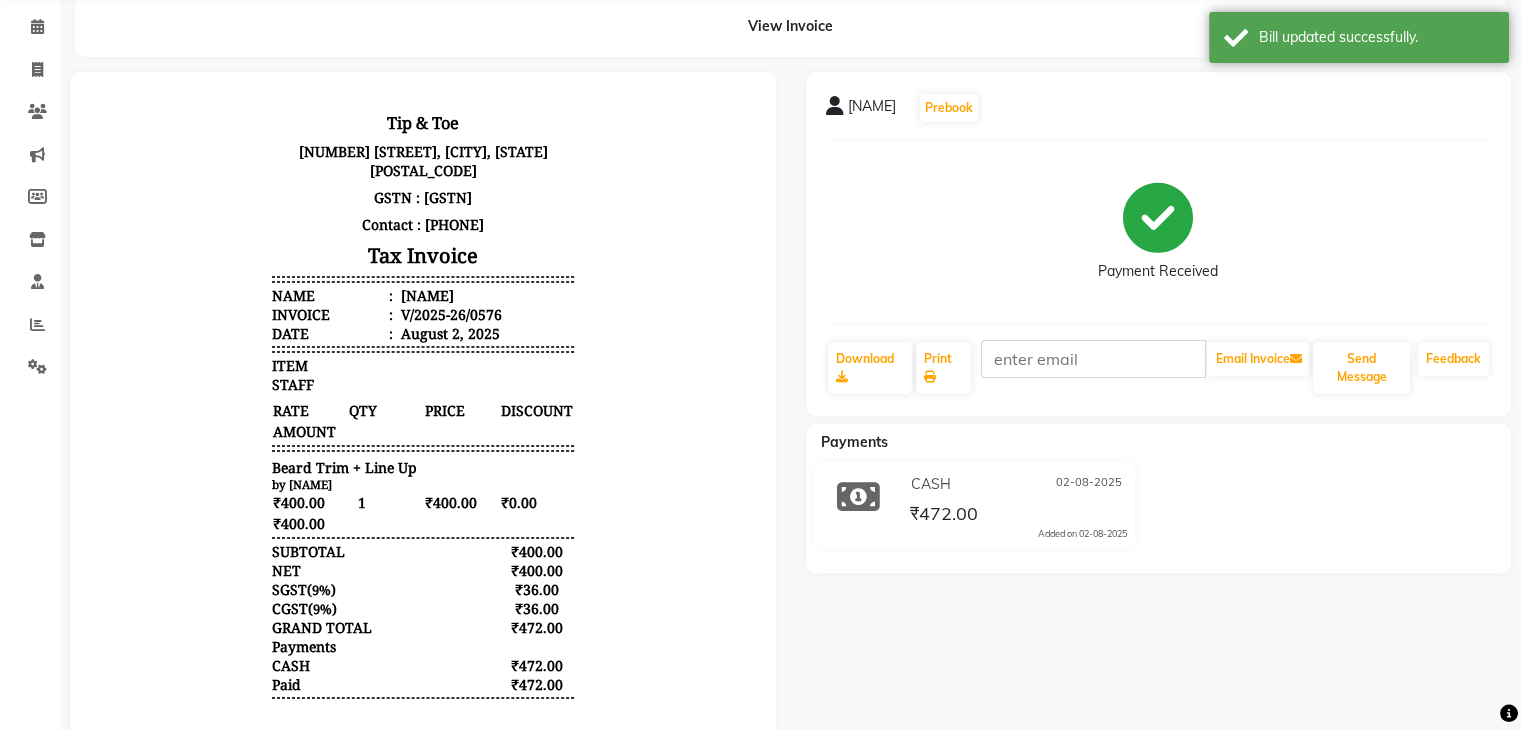scroll, scrollTop: 15, scrollLeft: 0, axis: vertical 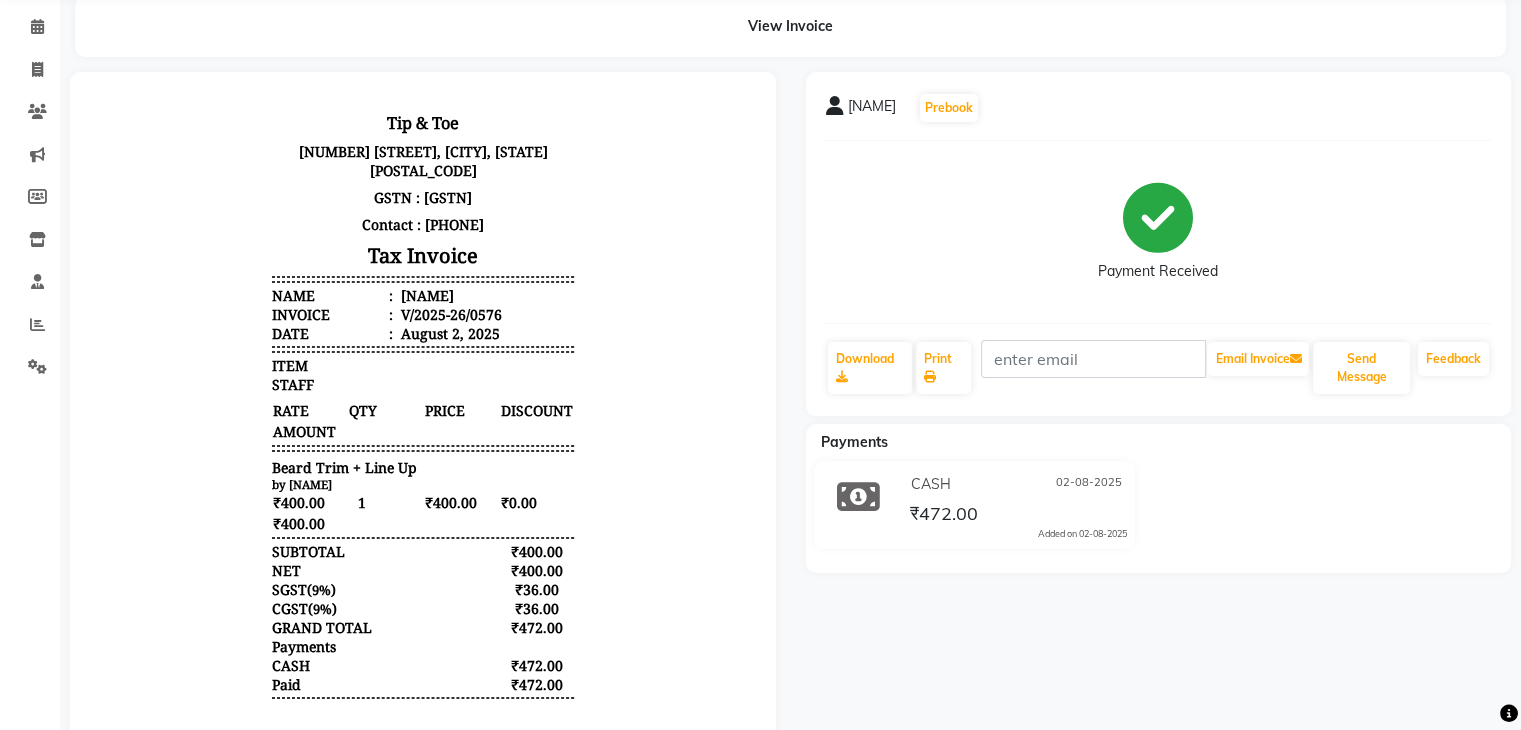 click on "₹472.00" 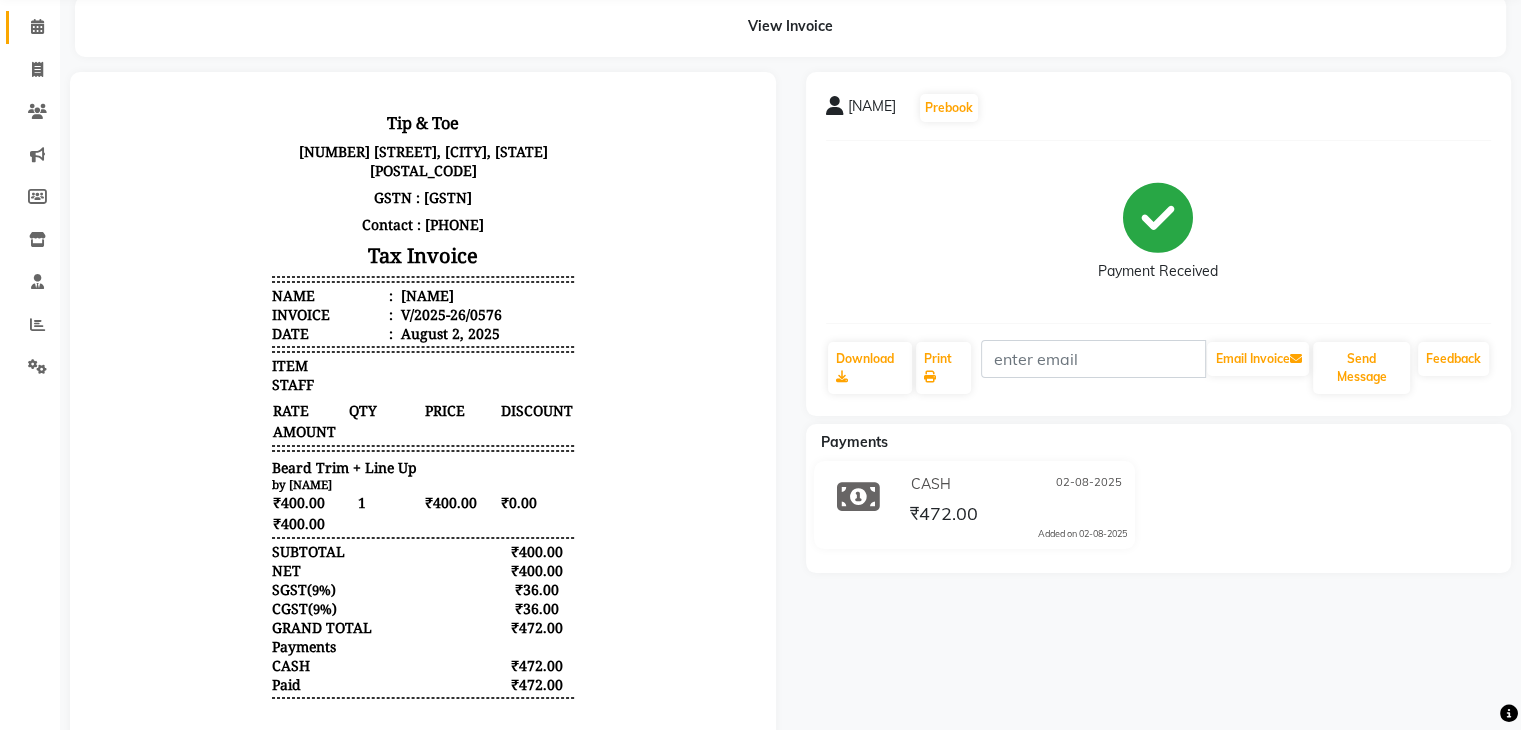 scroll, scrollTop: 0, scrollLeft: 0, axis: both 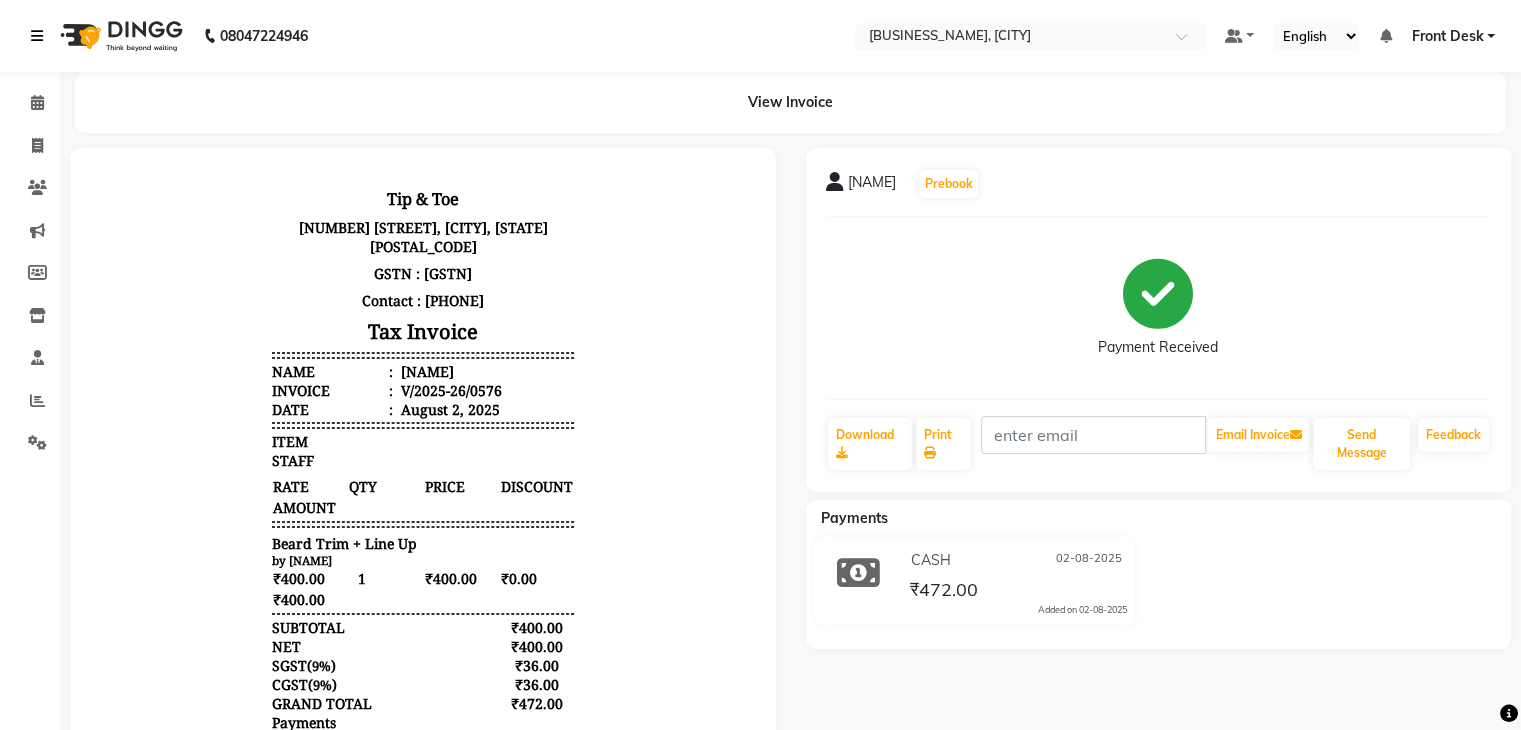 click at bounding box center [37, 36] 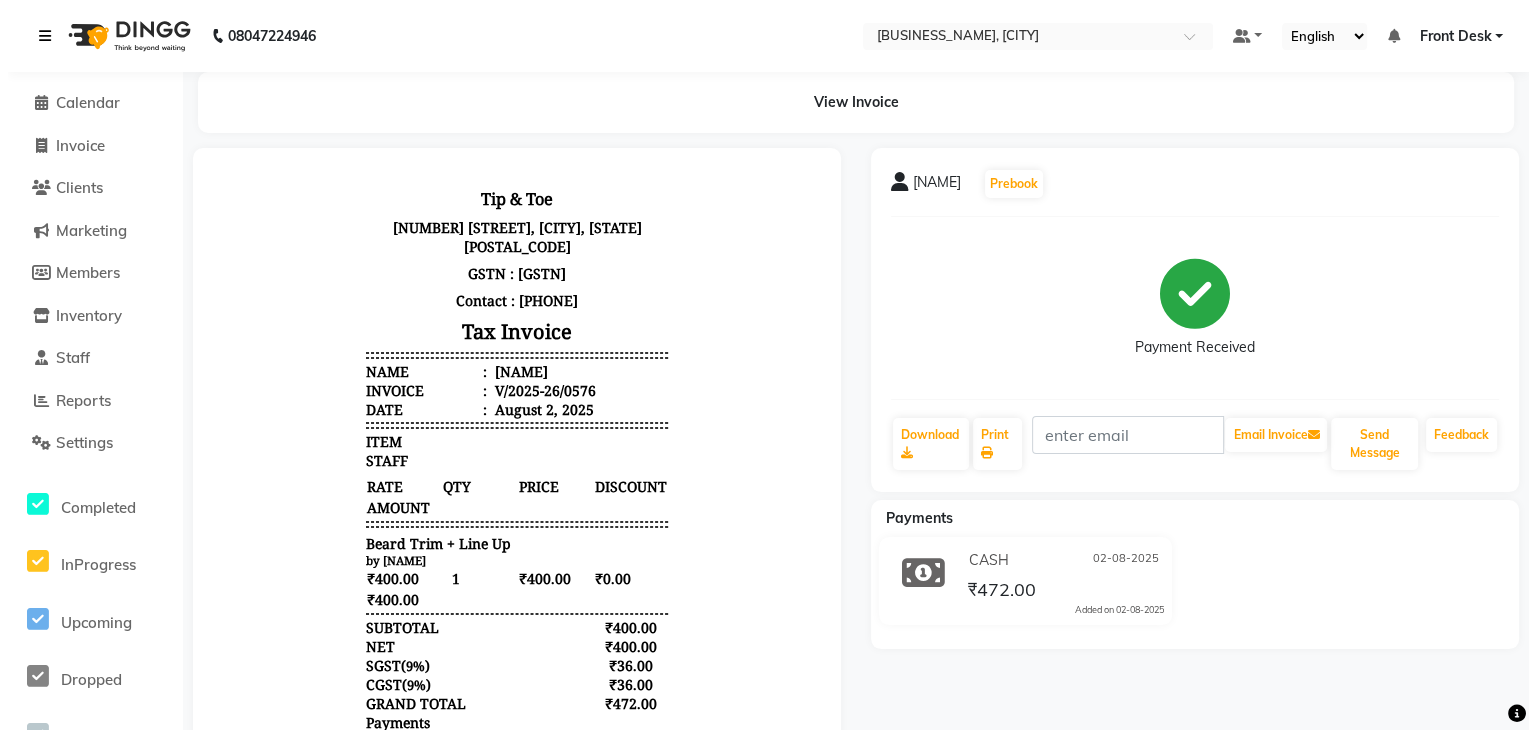 scroll, scrollTop: 0, scrollLeft: 0, axis: both 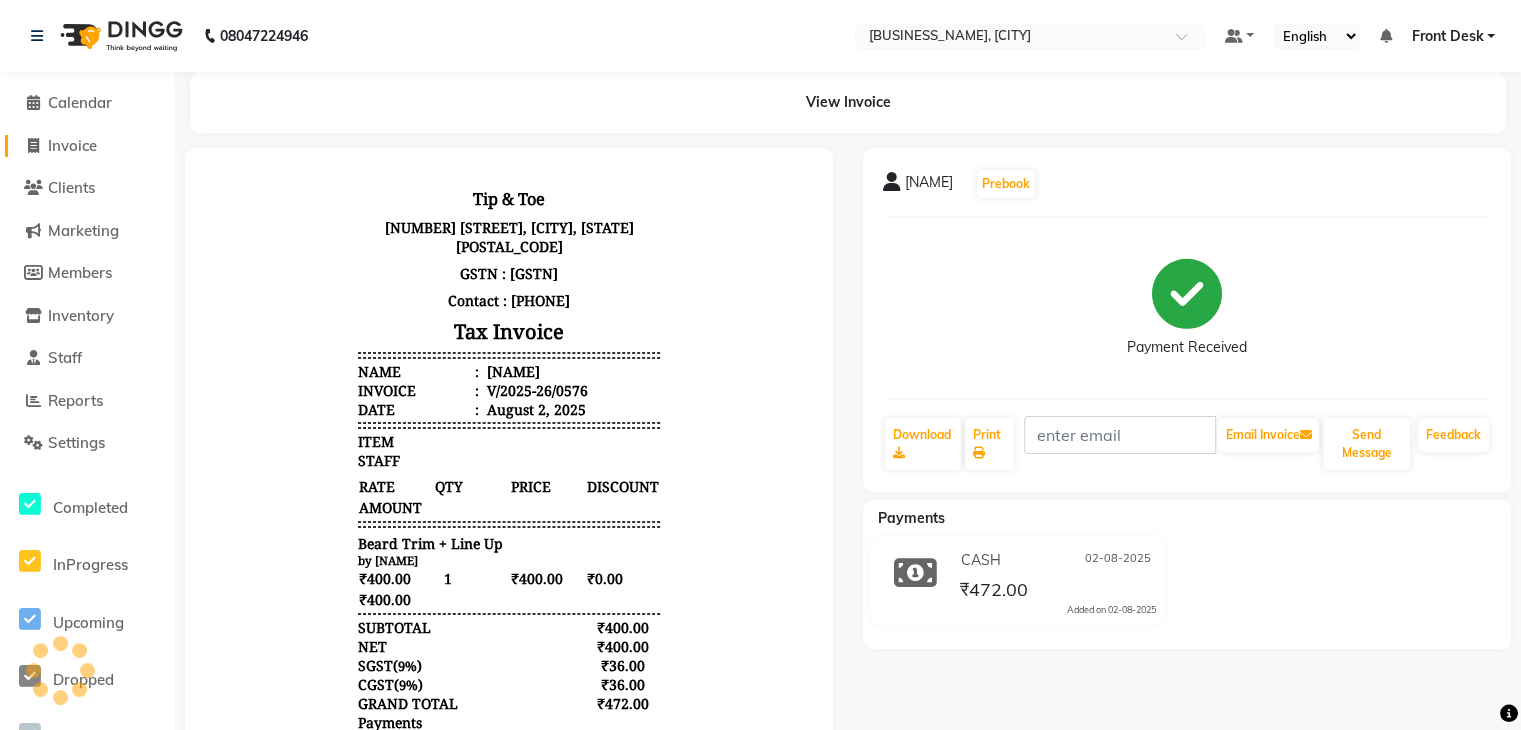 click on "Invoice" 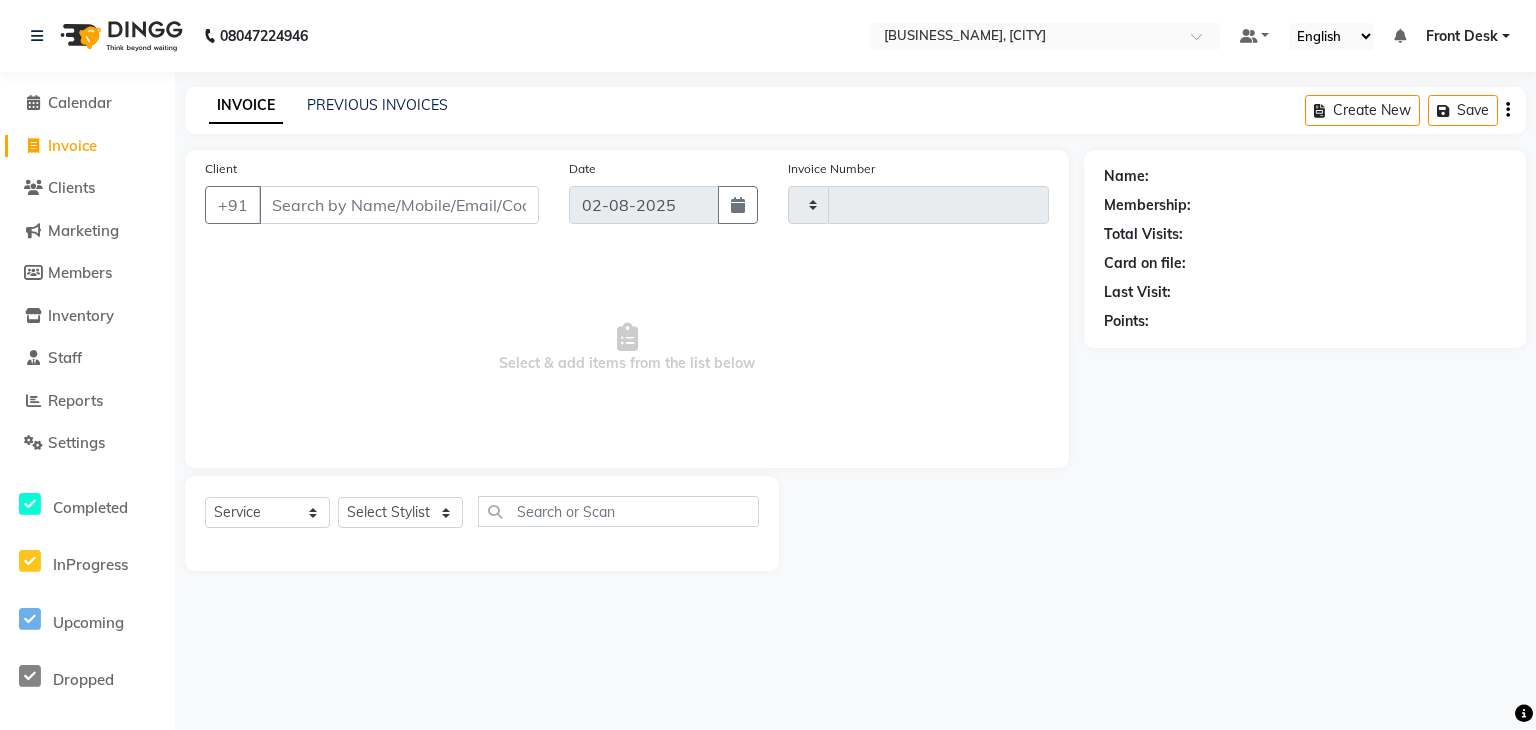 type on "0577" 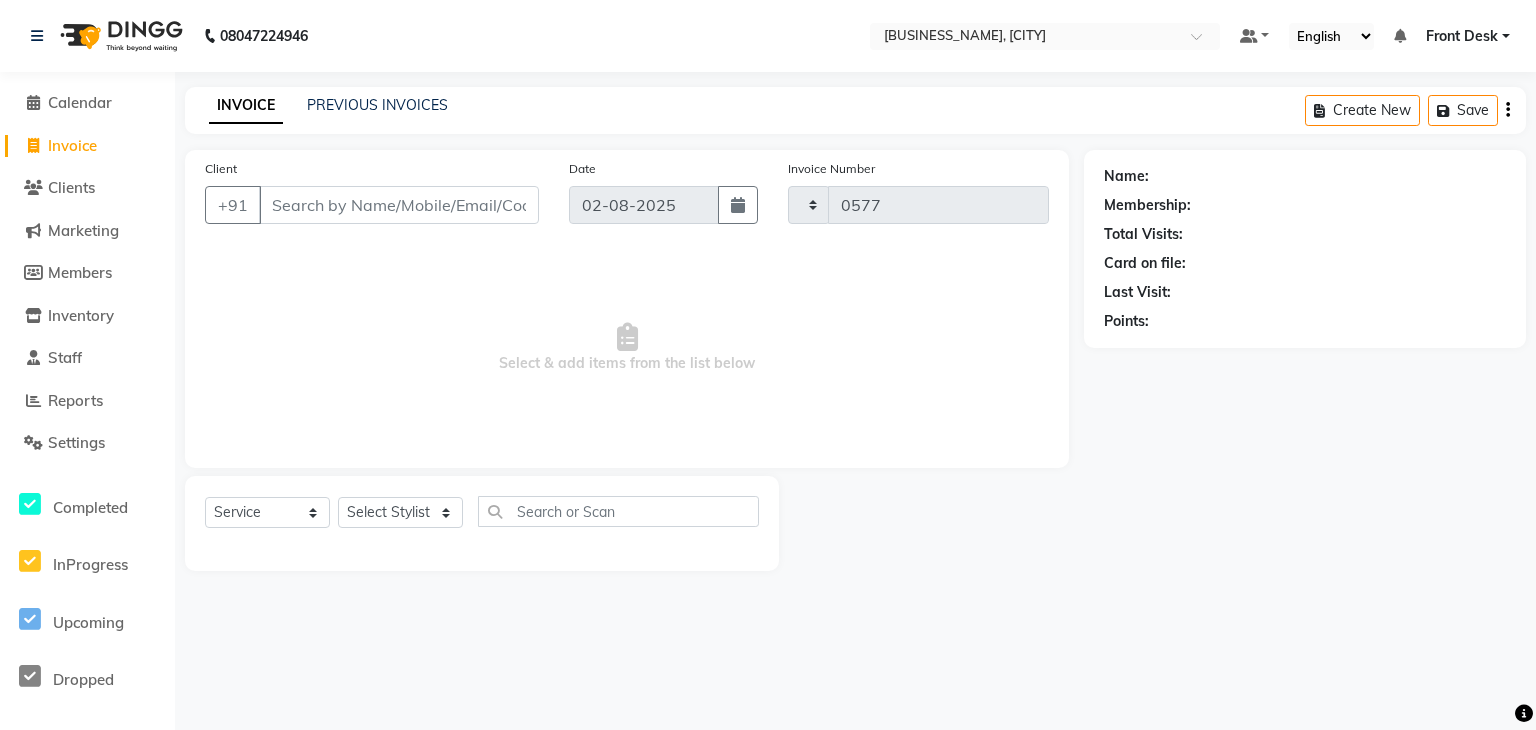 select on "5835" 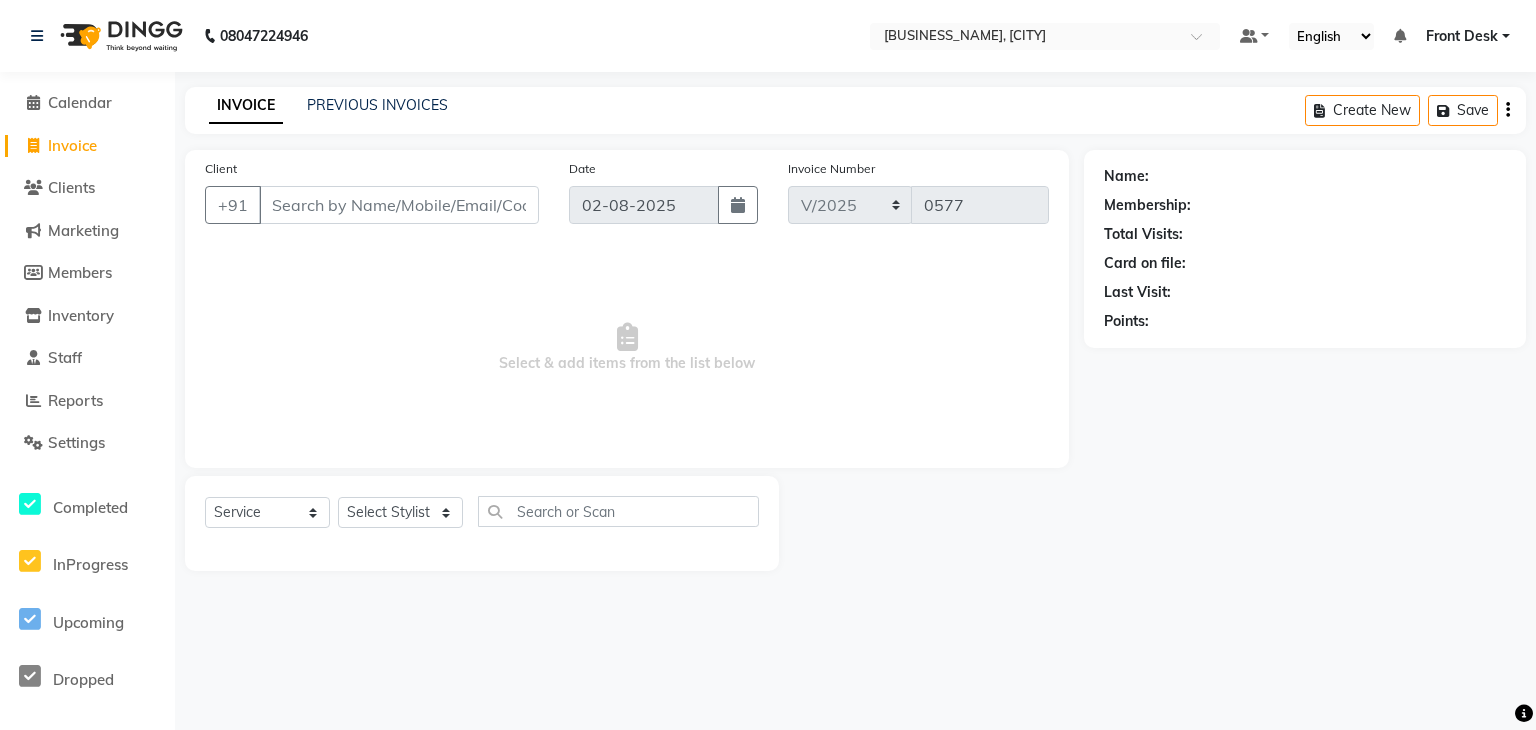 click on "PREVIOUS INVOICES" 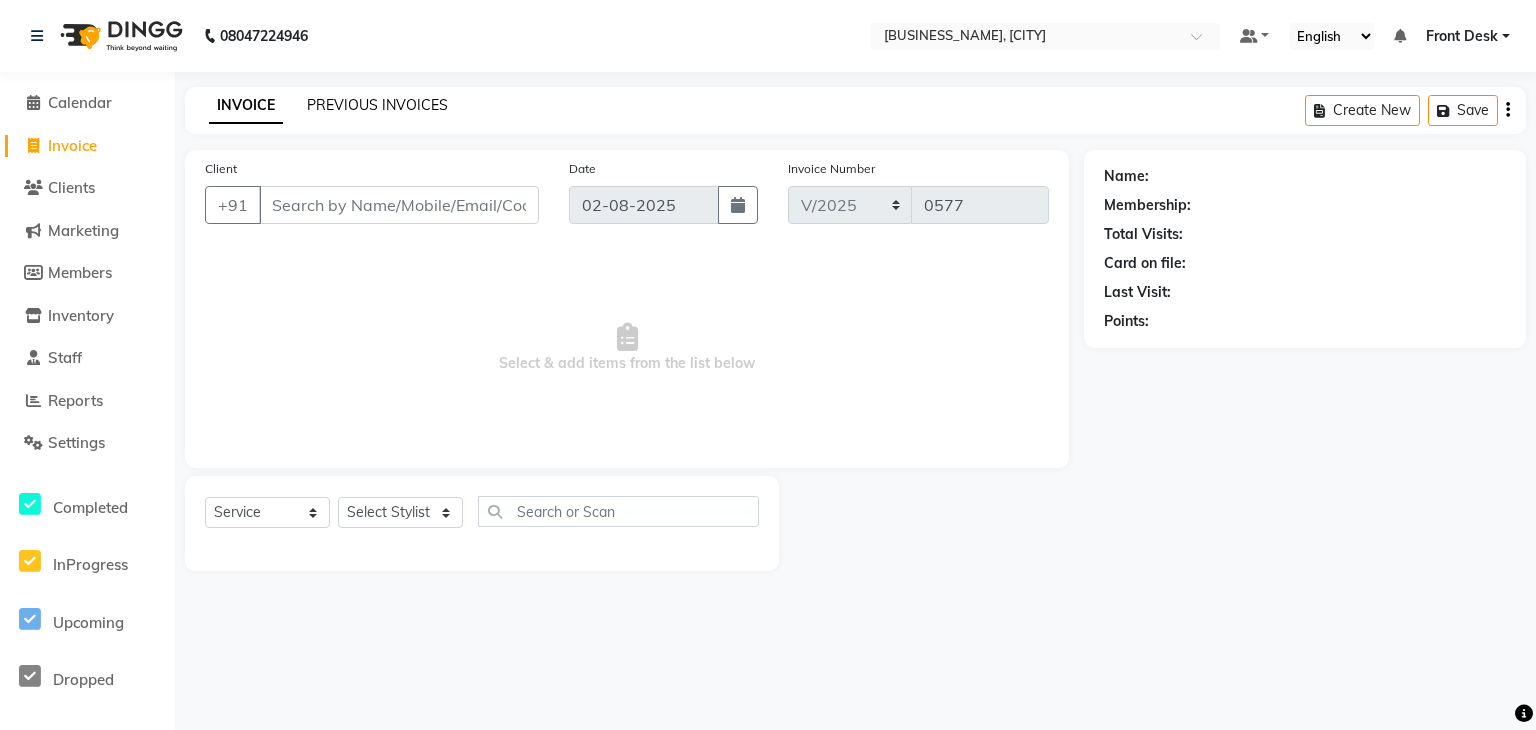 click on "PREVIOUS INVOICES" 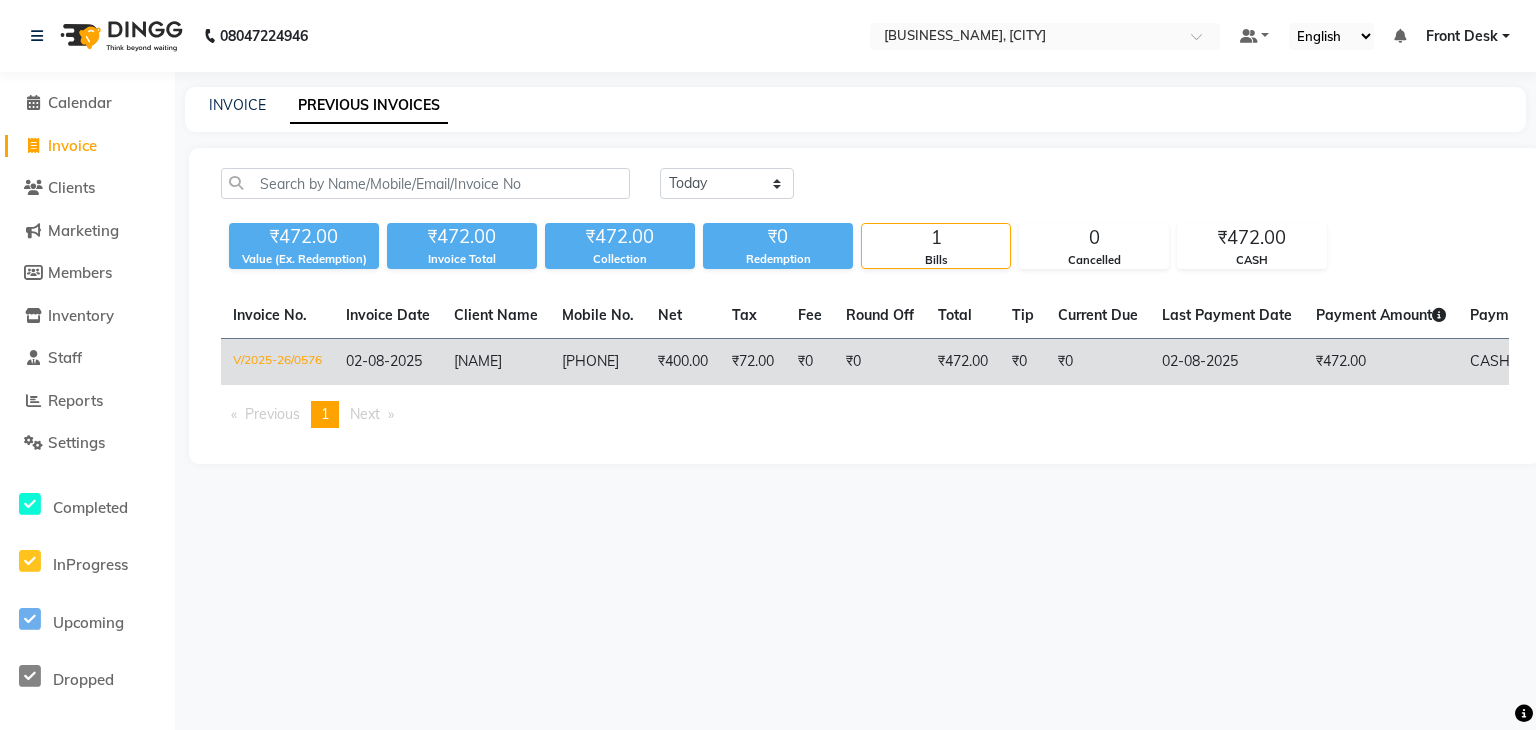 drag, startPoint x: 573, startPoint y: 360, endPoint x: 661, endPoint y: 378, distance: 89.822044 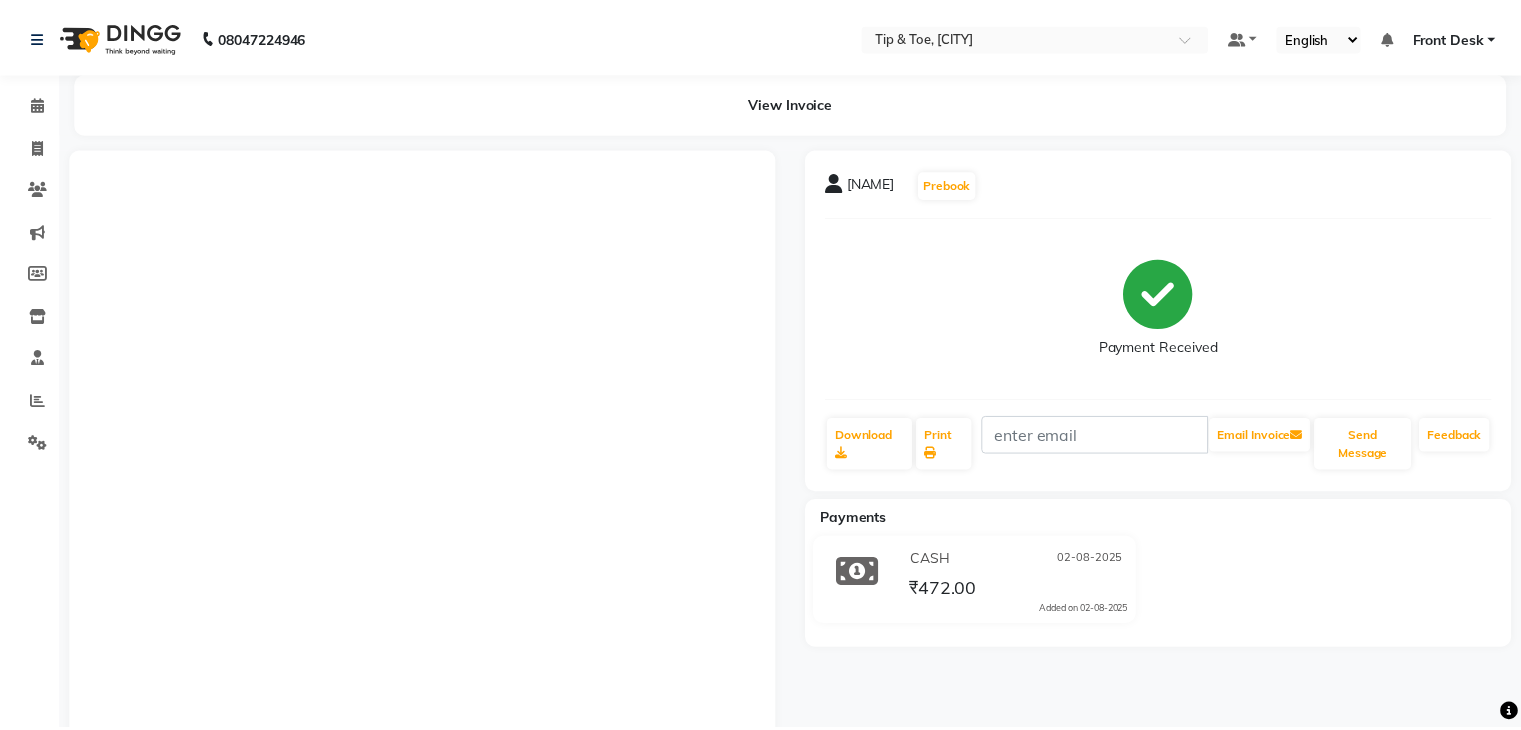 scroll, scrollTop: 0, scrollLeft: 0, axis: both 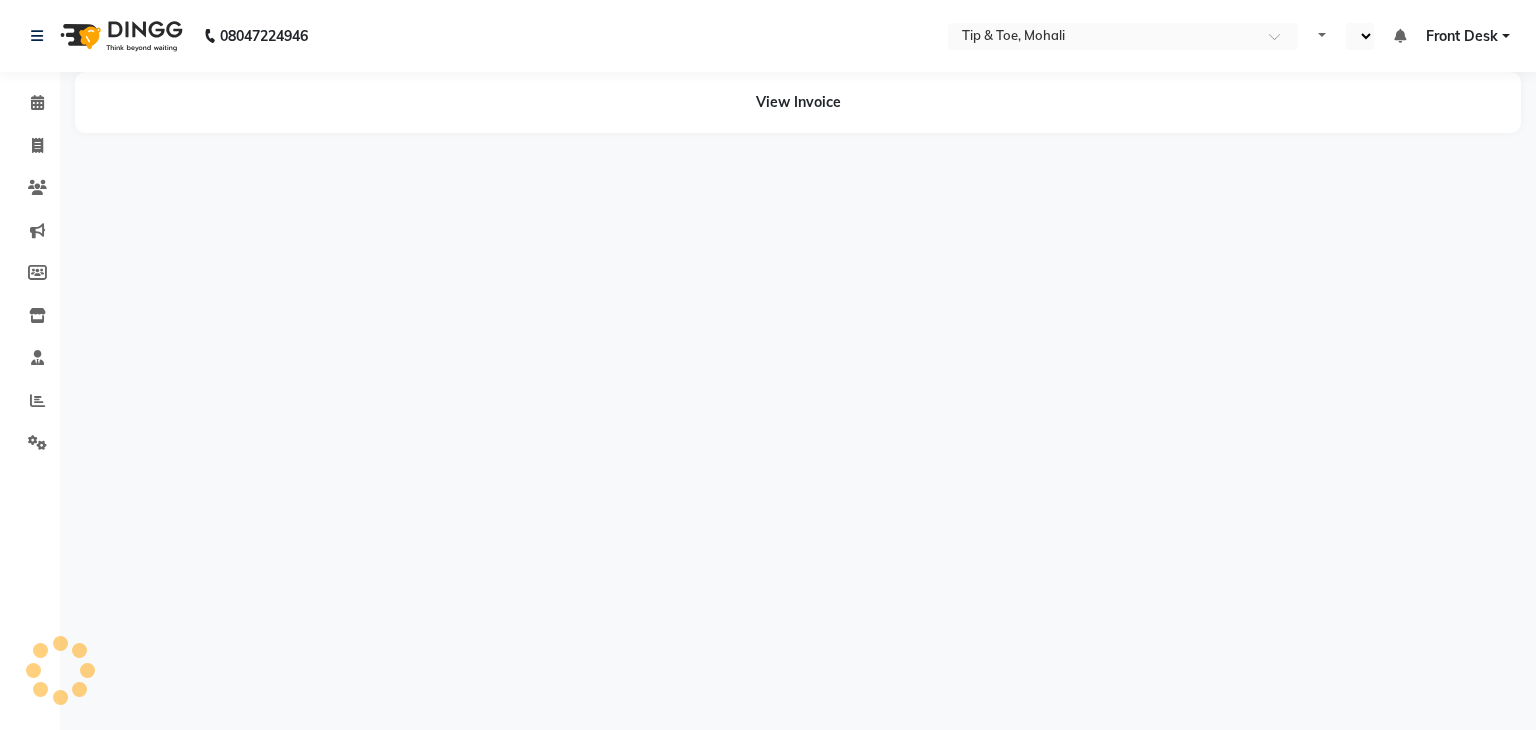 select on "en" 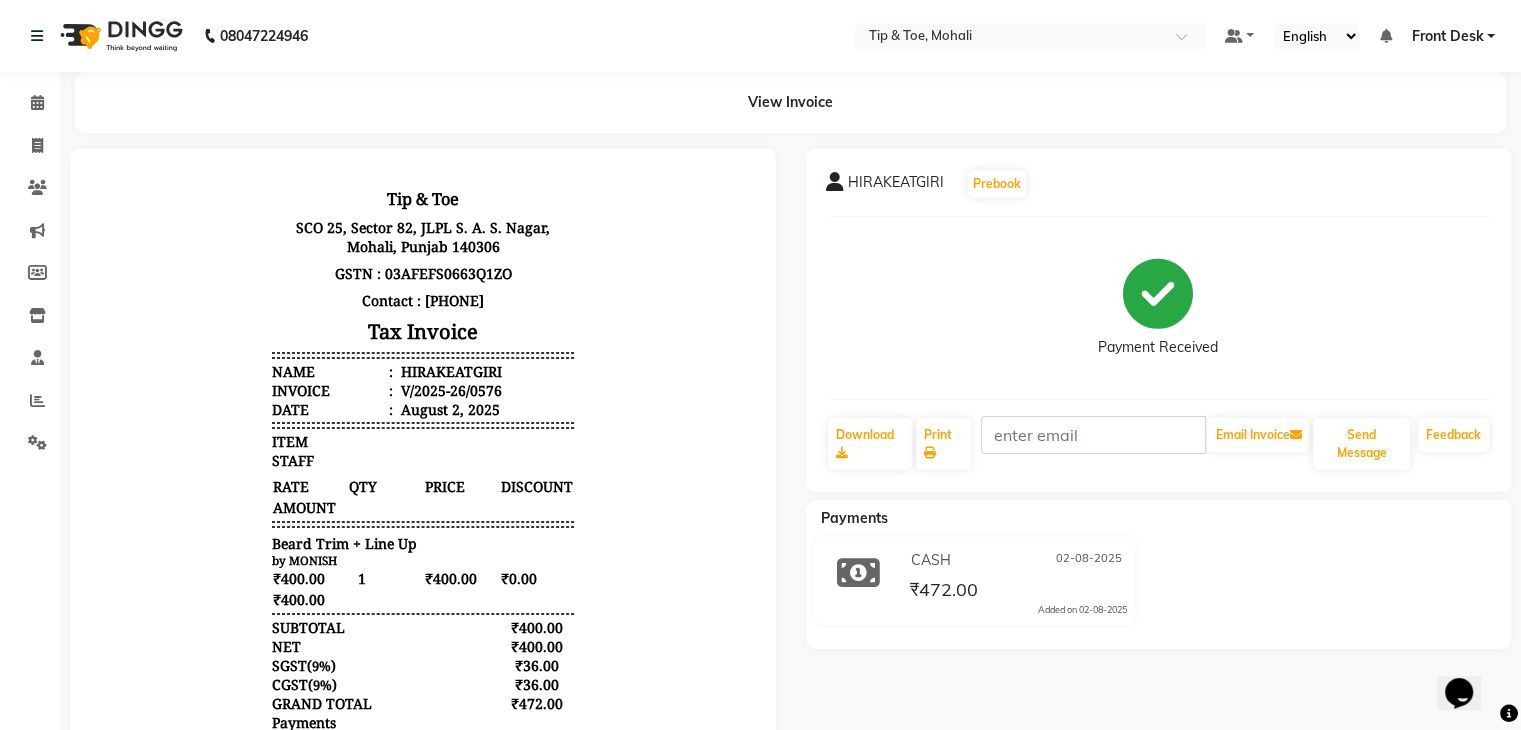 scroll, scrollTop: 0, scrollLeft: 0, axis: both 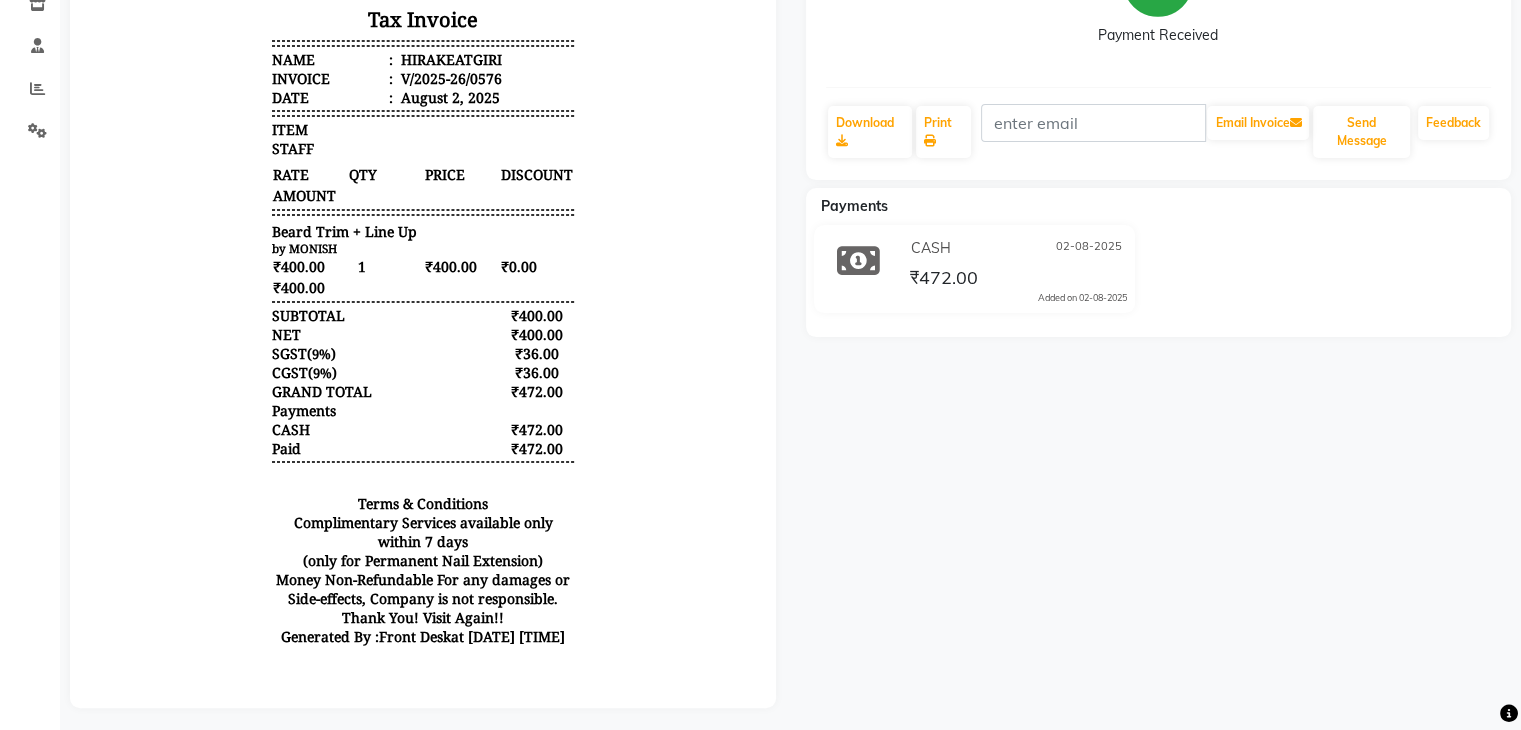 click on "₹472.00" at bounding box center [537, 391] 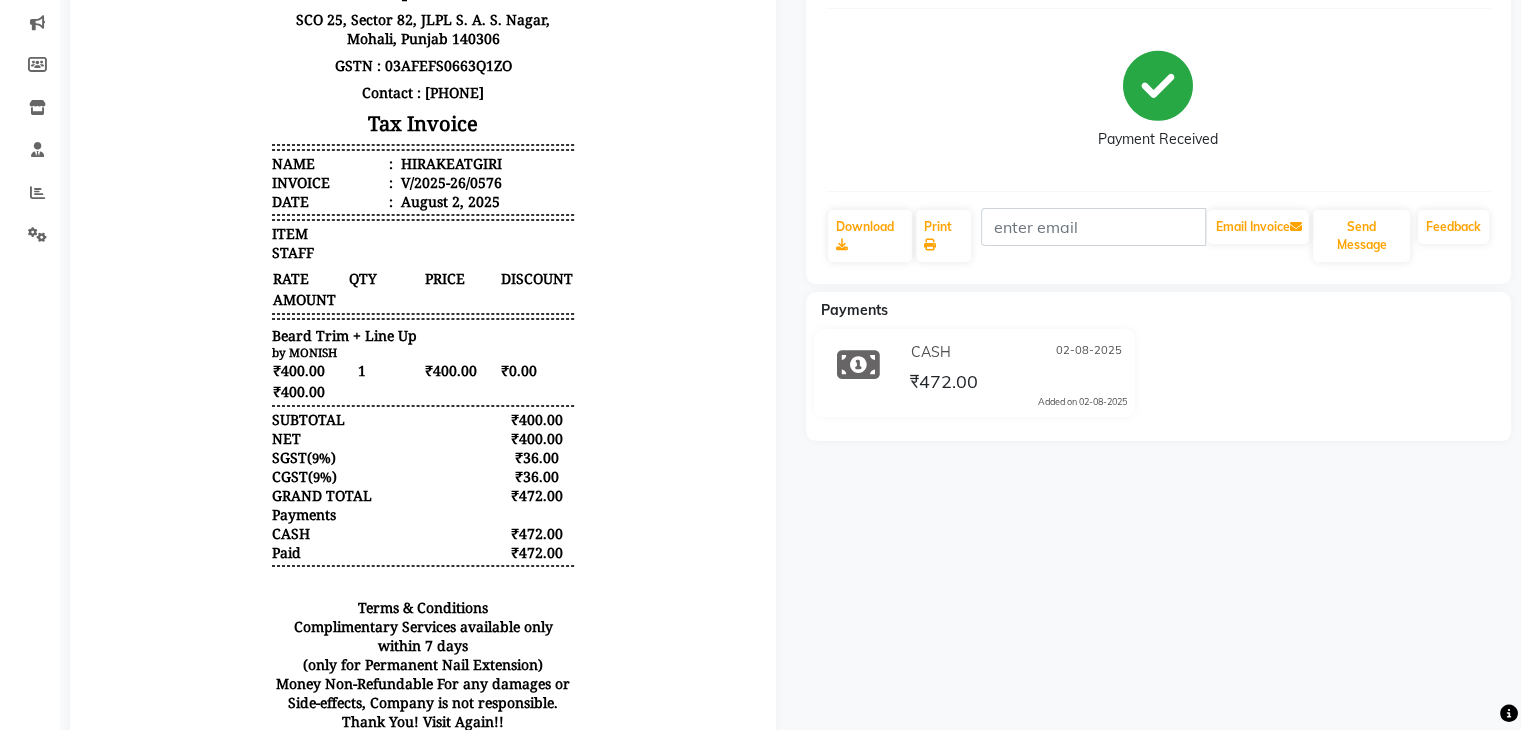 scroll, scrollTop: 243, scrollLeft: 0, axis: vertical 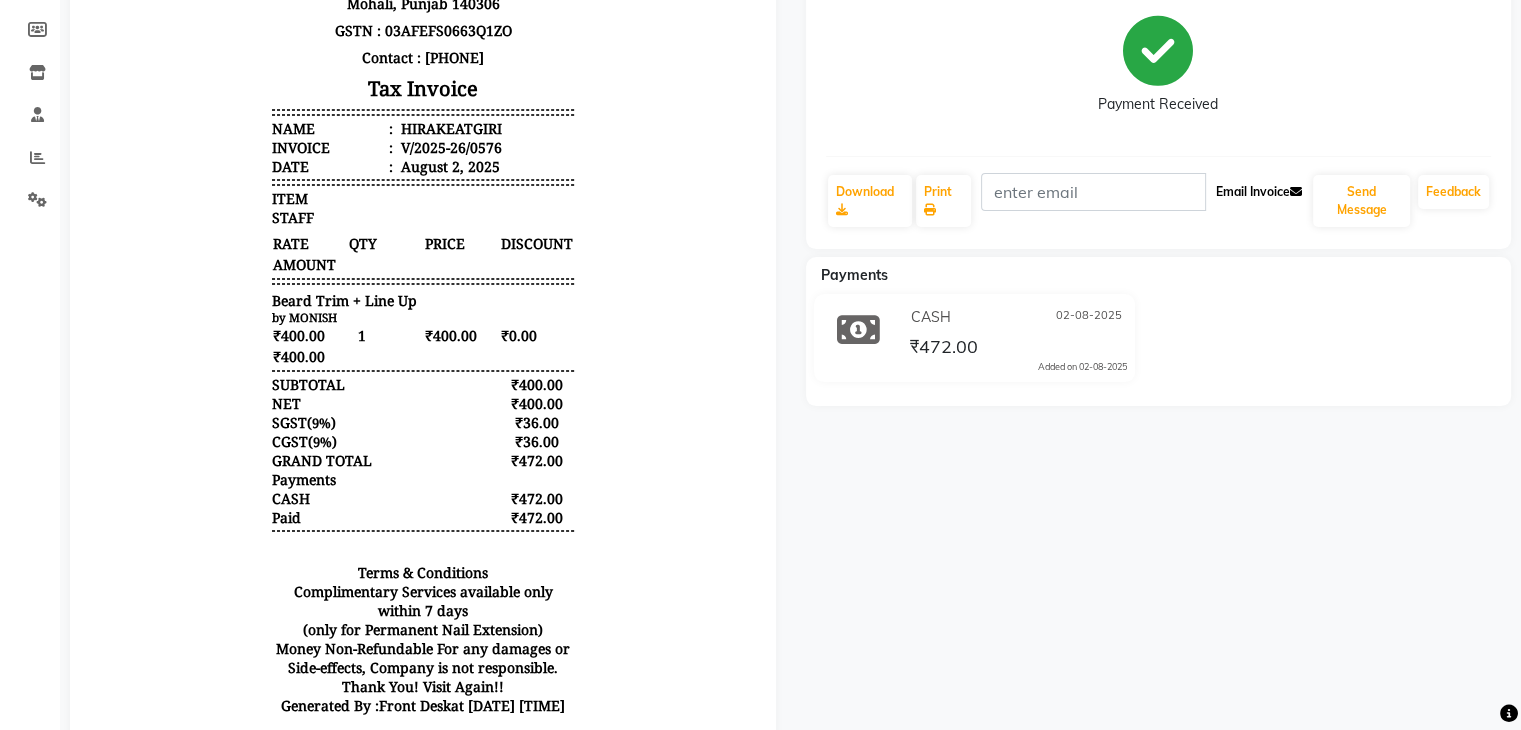click on "Email Invoice" 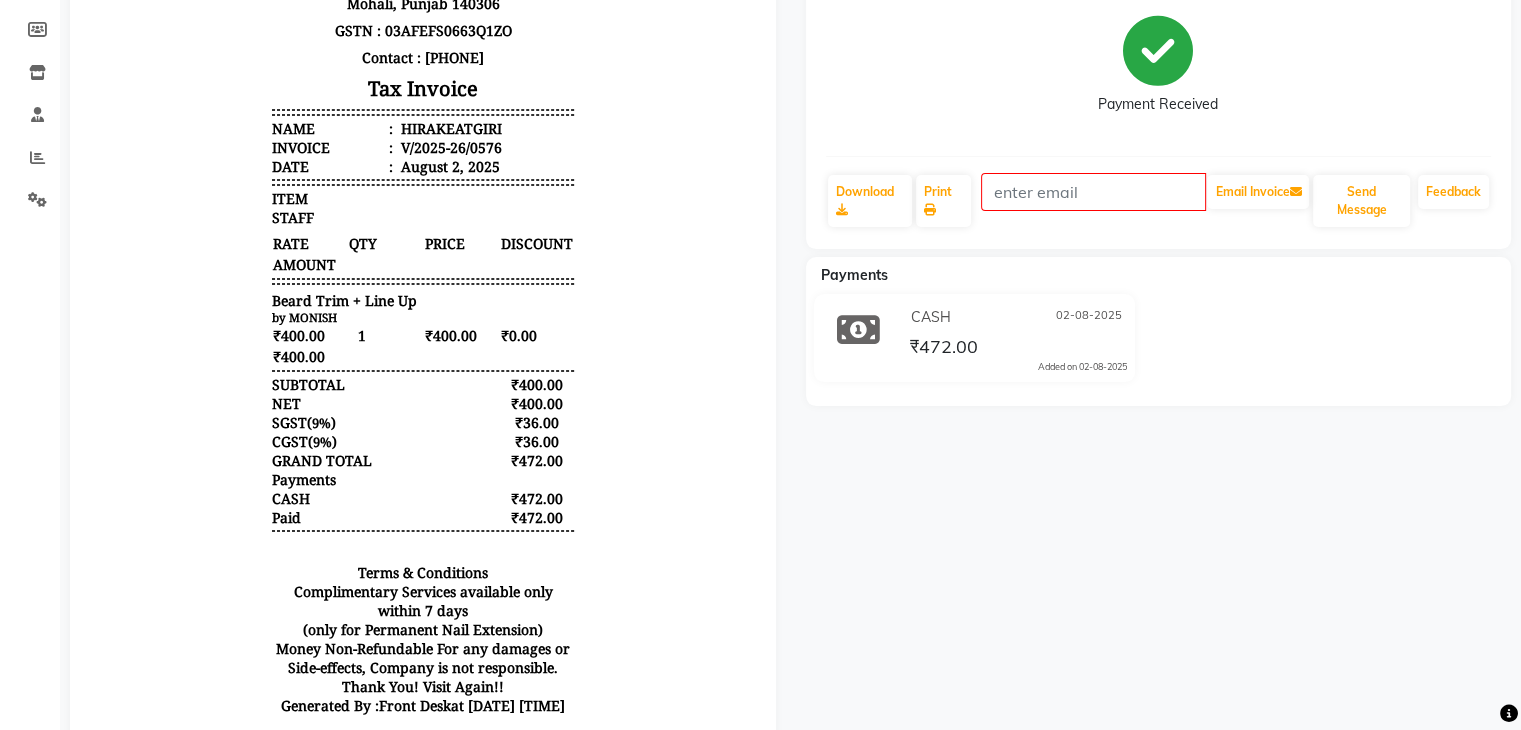 click on "HIRAKEATGIRI   Prebook   Payment Received  Download  Print   Email Invoice   Send Message Feedback  Payments CASH 02-08-2025 ₹472.00  Added on 02-08-2025" 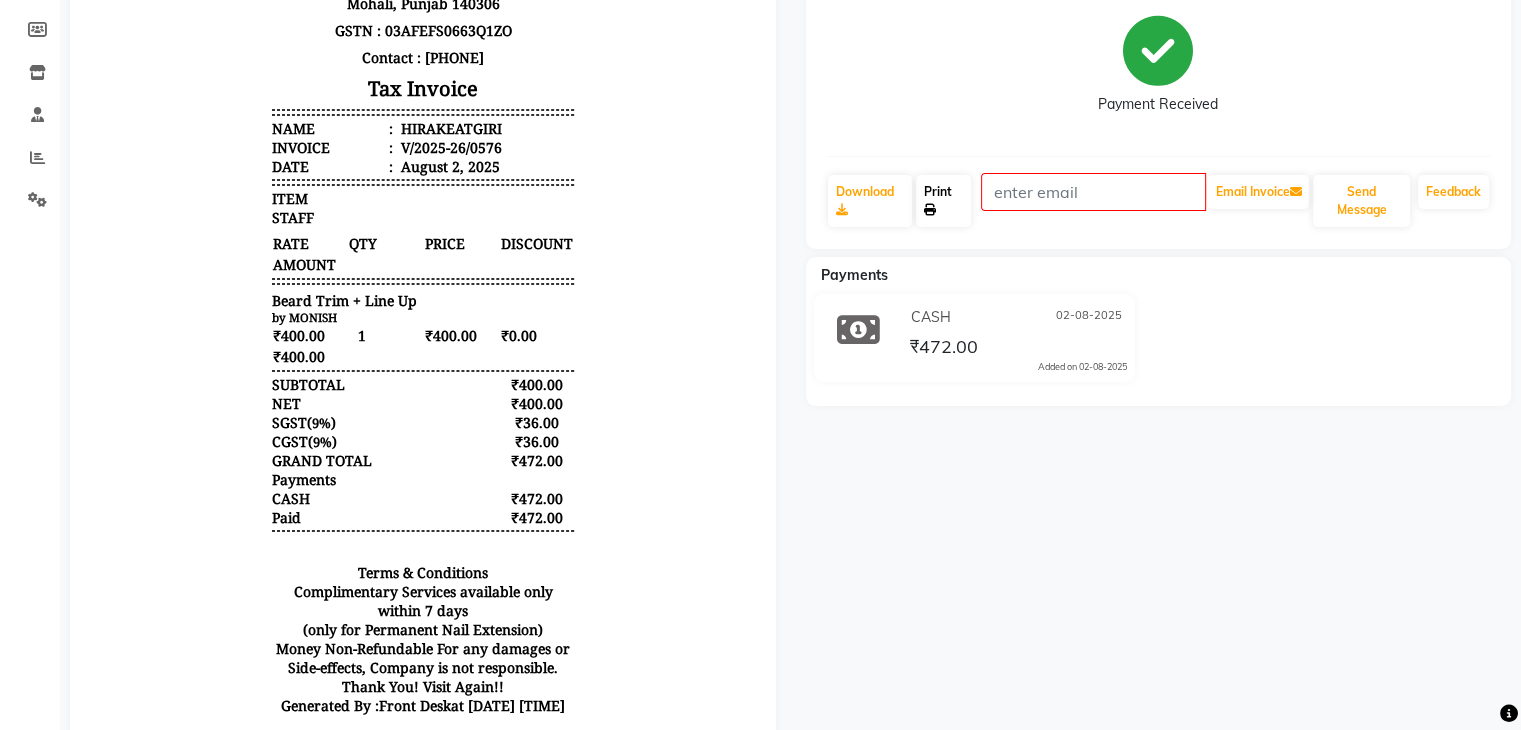 click on "Print" 